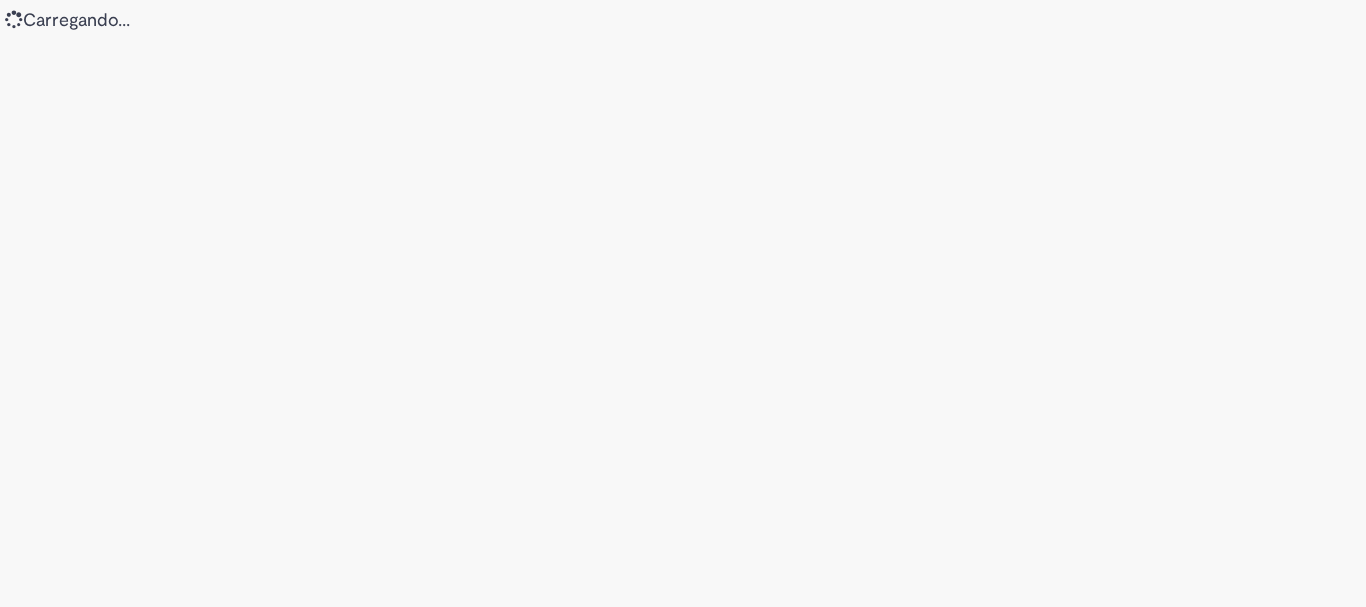 scroll, scrollTop: 0, scrollLeft: 0, axis: both 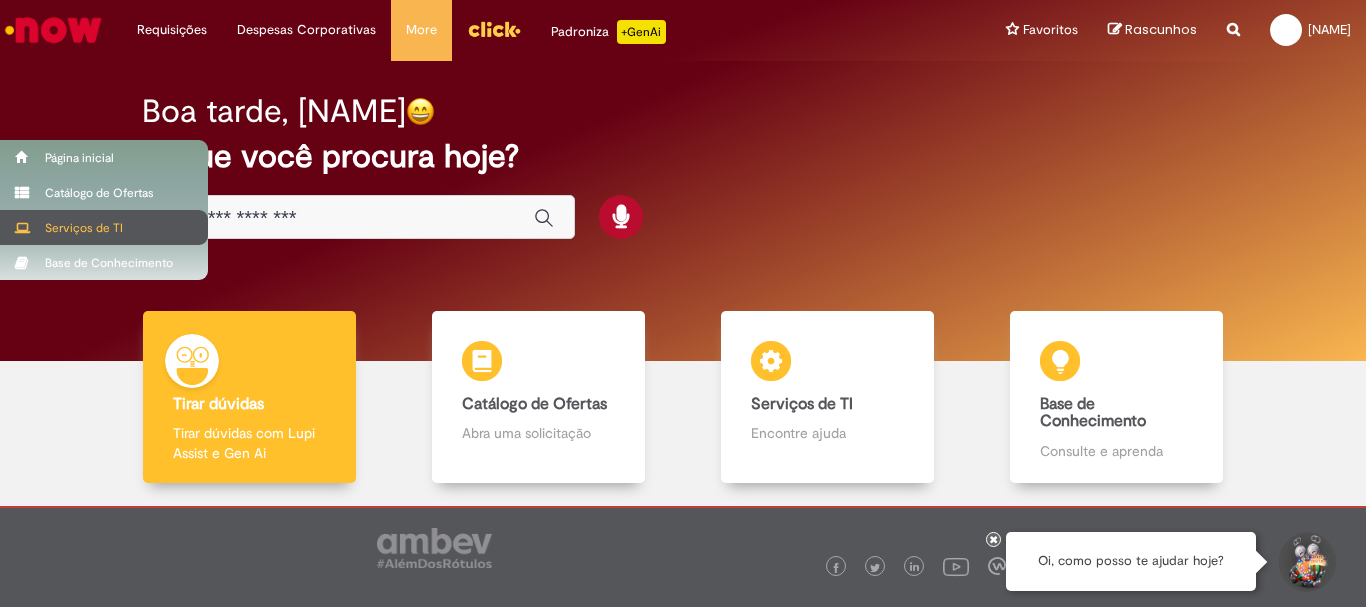 click on "Serviços de TI" at bounding box center (104, 227) 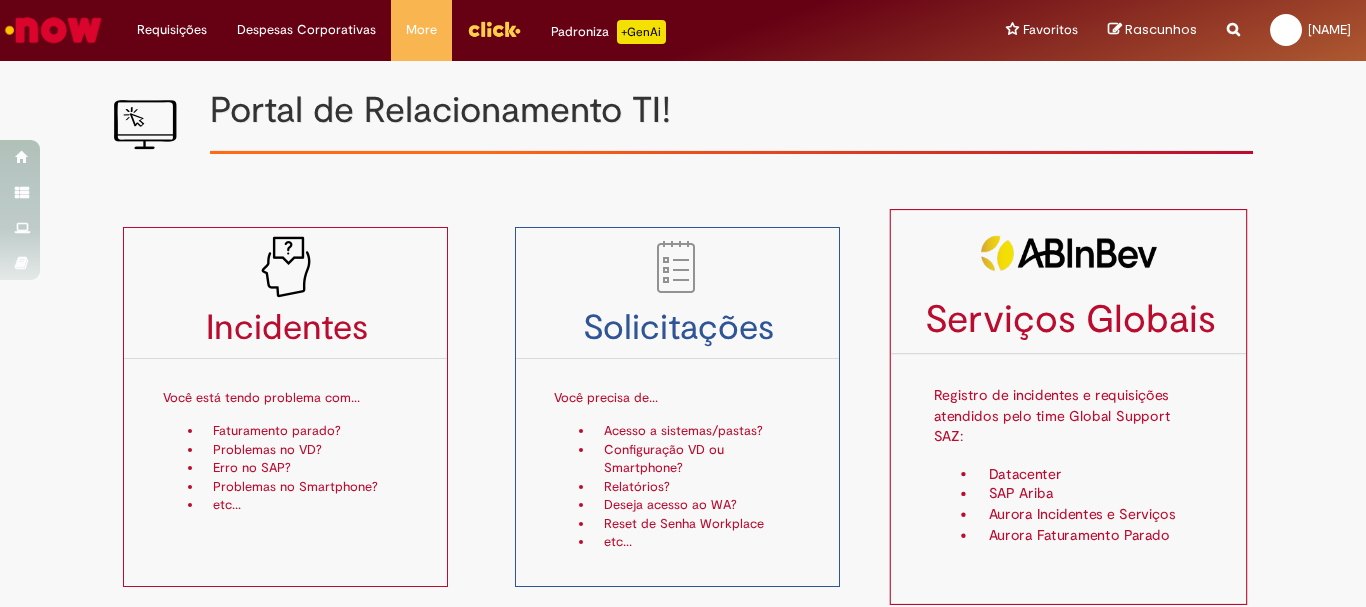 click on "Serviços Globais
Registro de incidentes e requisições atendidos pelo time Global Support SAZ:
Datacenter
SAP Ariba
Aurora Incidentes e Serviços
Aurora Faturamento Parado" at bounding box center [1069, 407] 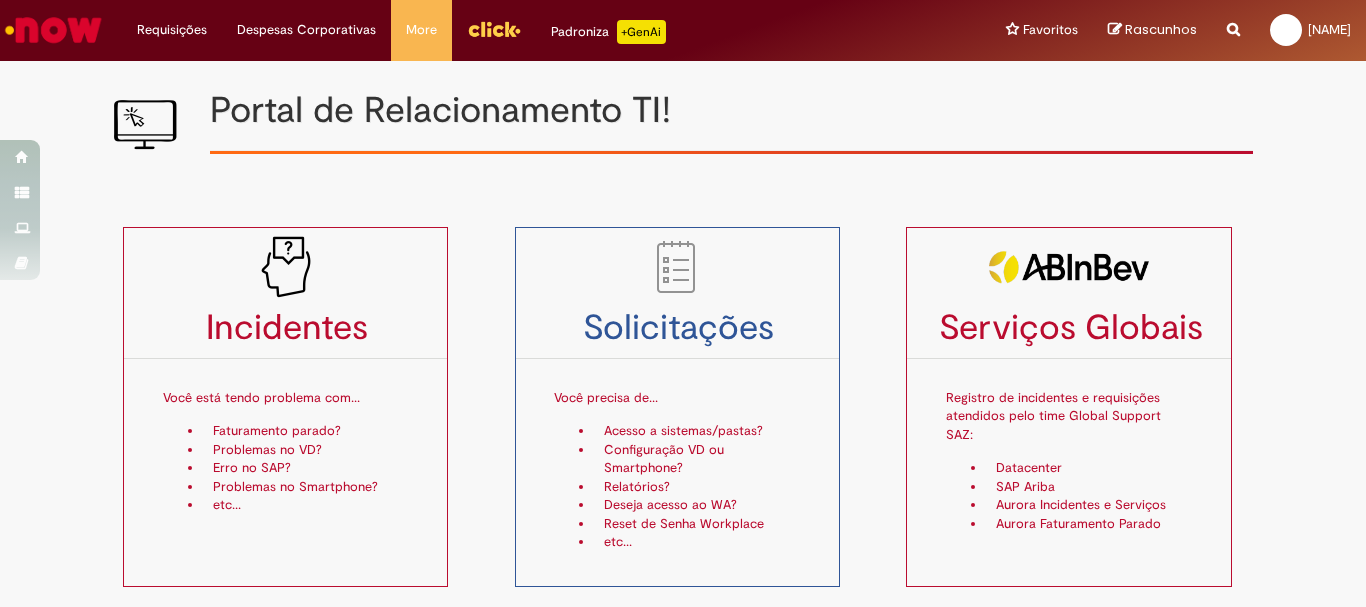 click on "Portal de Relacionamento TI!" at bounding box center [731, 111] 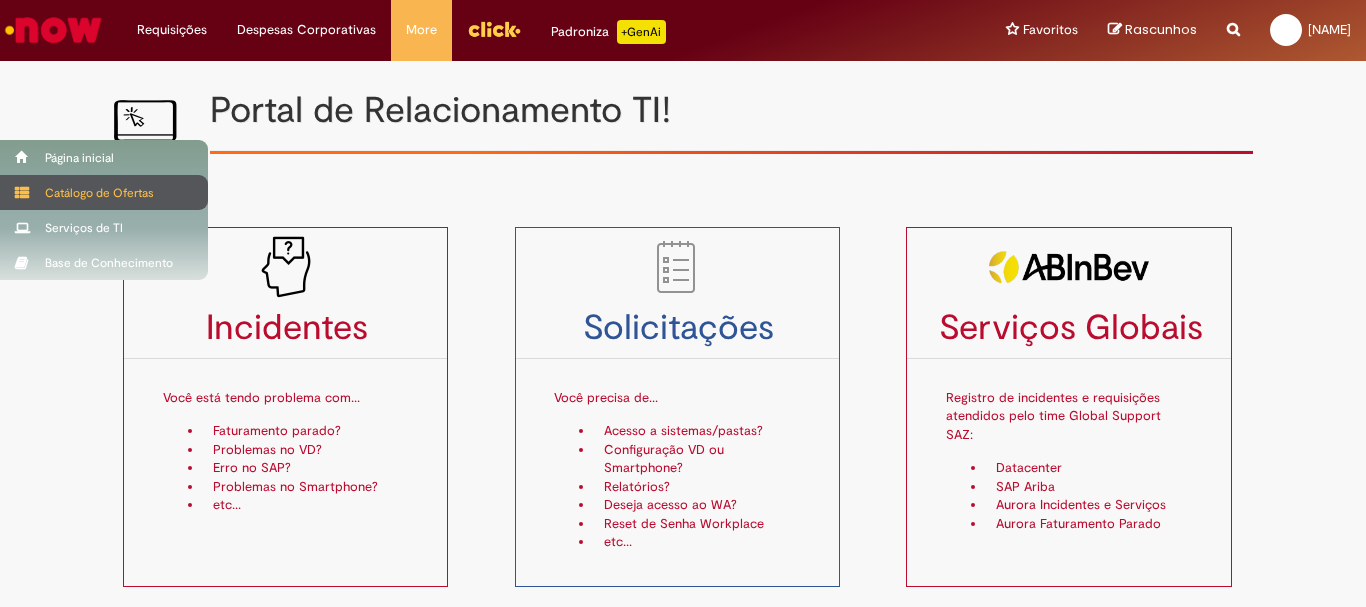 click on "Catálogo de Ofertas" at bounding box center [104, 192] 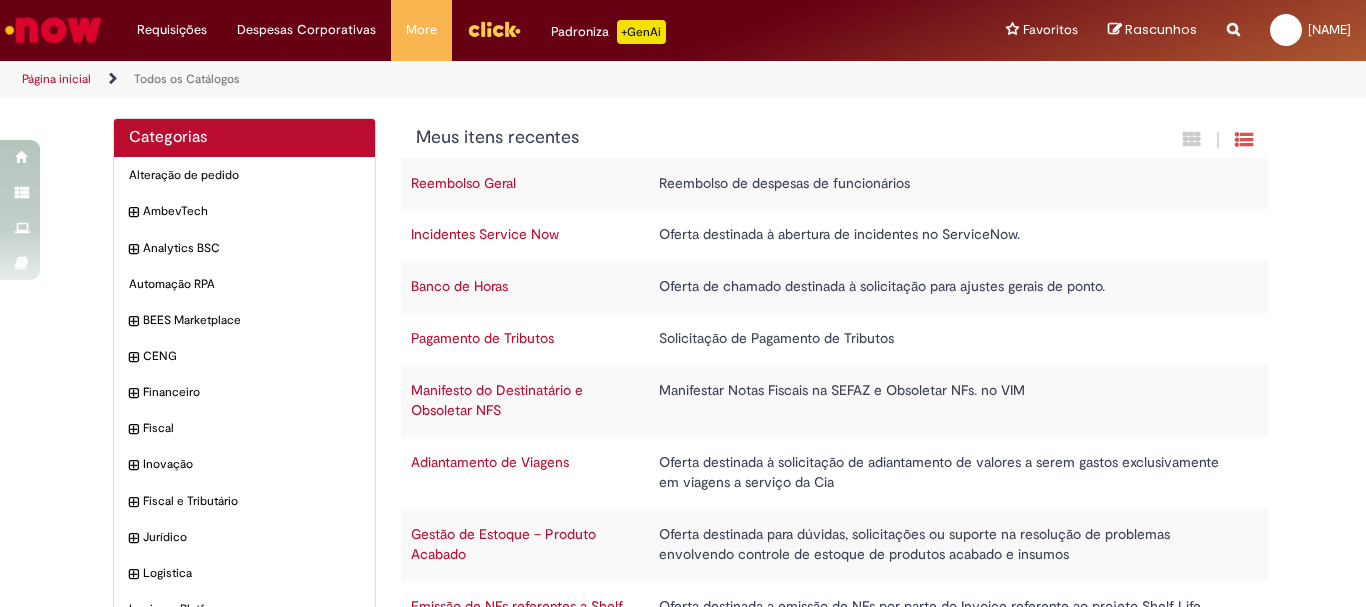 click on "Reportar problema
Artigos
Não encontrou base de conhecimento
Catálogo
Não foram encontradas ofertas
Comunidade
Nenhum resultado encontrado na comunidade" at bounding box center [1233, 30] 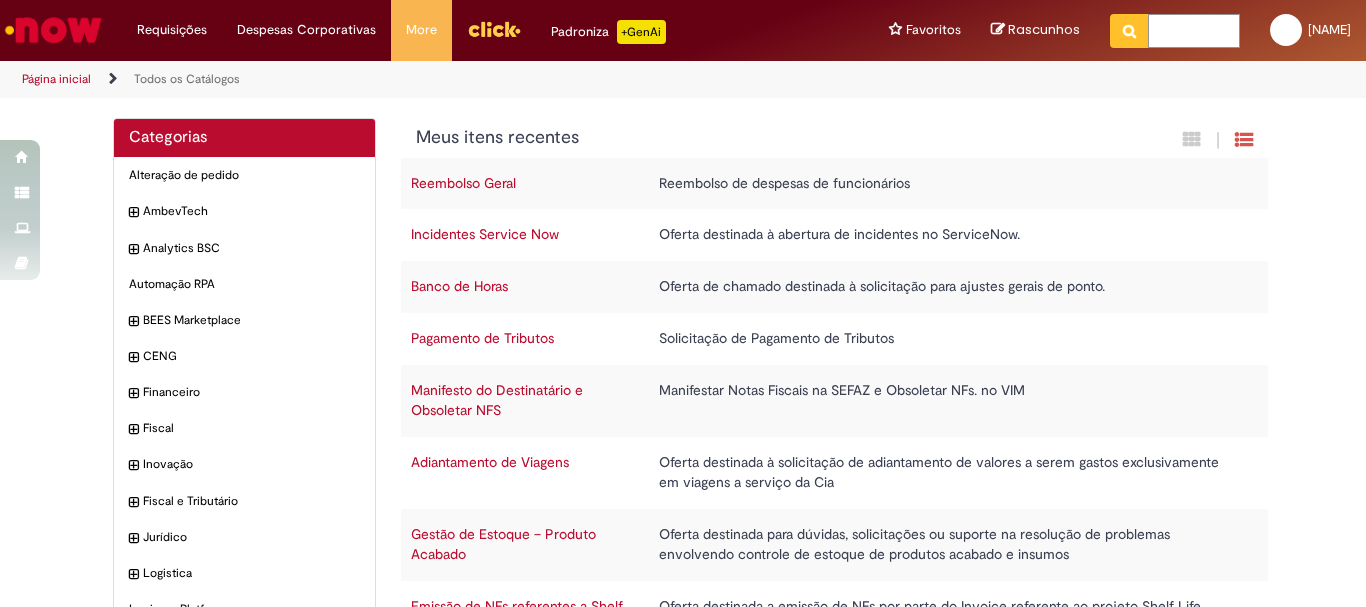 click at bounding box center [1194, 31] 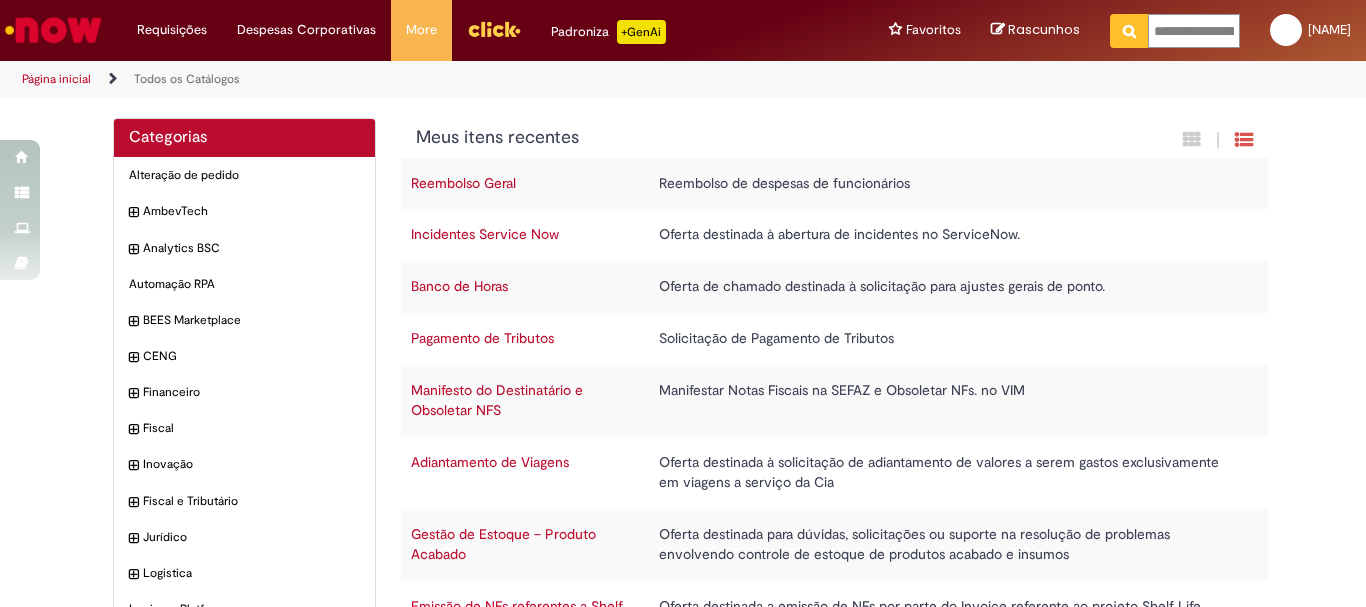 scroll, scrollTop: 0, scrollLeft: 237, axis: horizontal 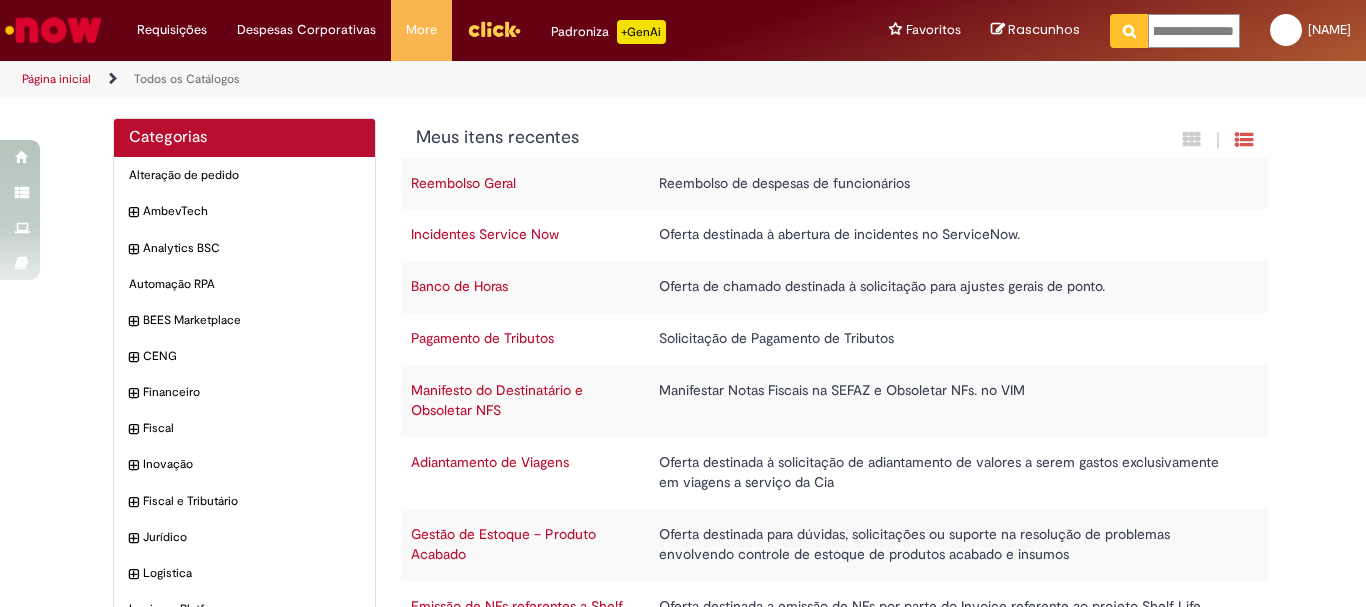 click at bounding box center [1129, 31] 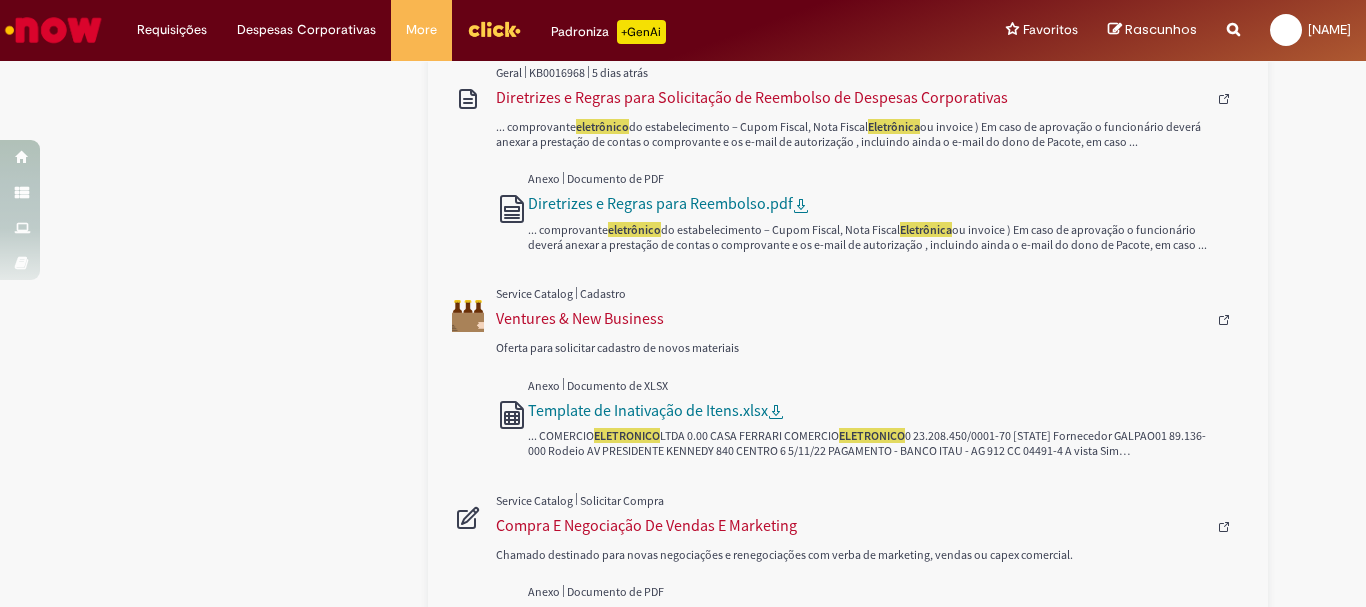 scroll, scrollTop: 368, scrollLeft: 0, axis: vertical 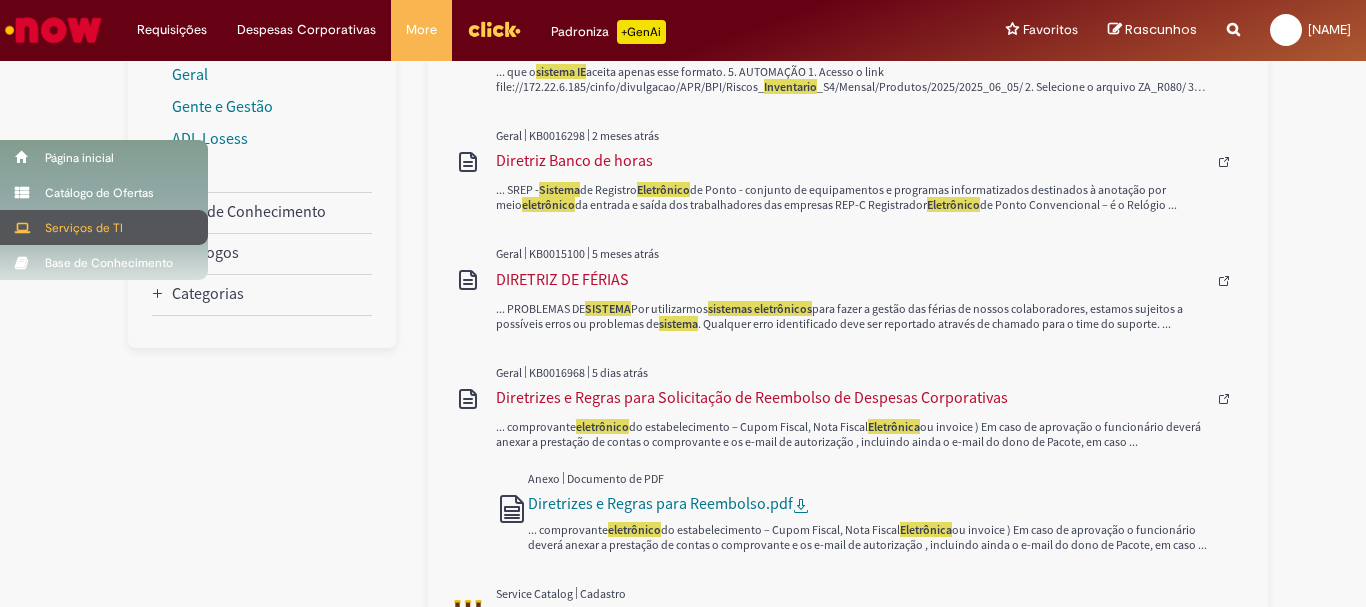click at bounding box center [22, 228] 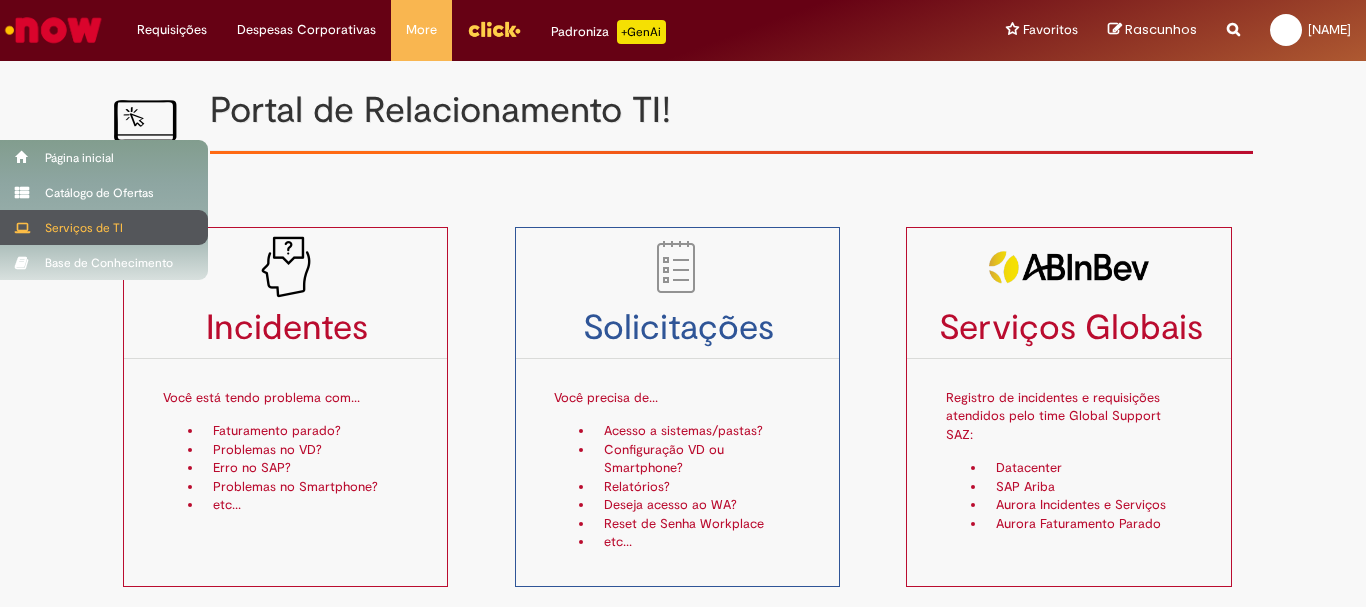 scroll, scrollTop: 0, scrollLeft: 0, axis: both 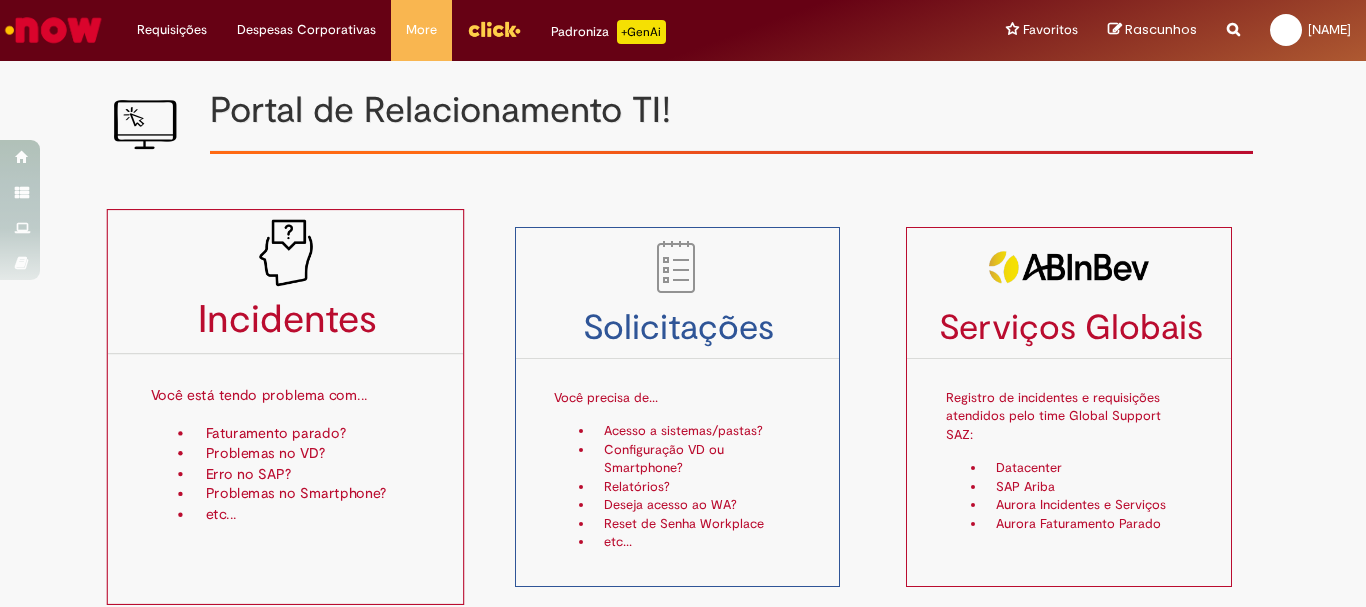 click on "Incidentes" at bounding box center (286, 321) 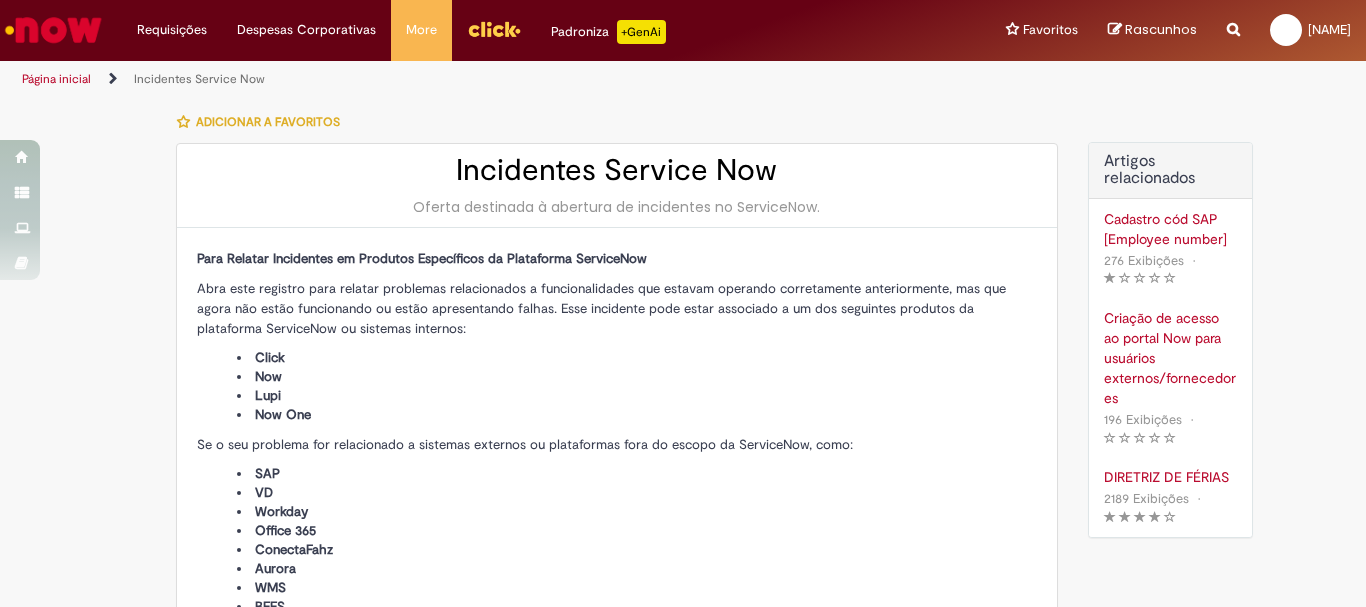 type on "**********" 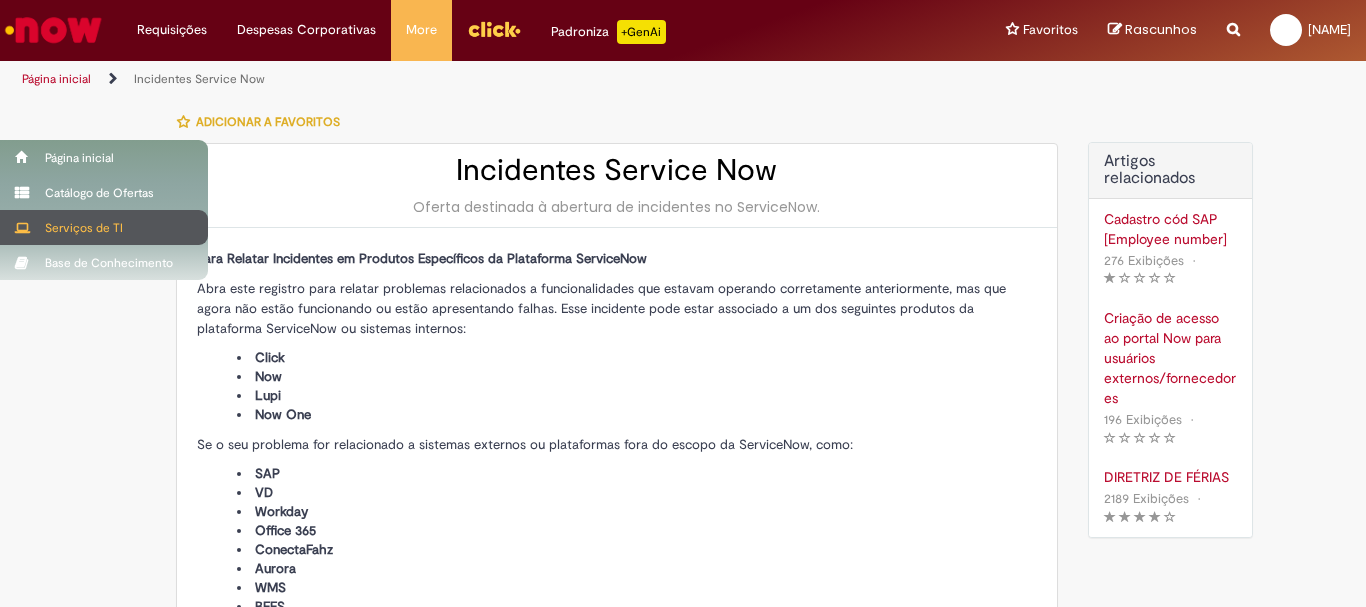 click at bounding box center [22, 228] 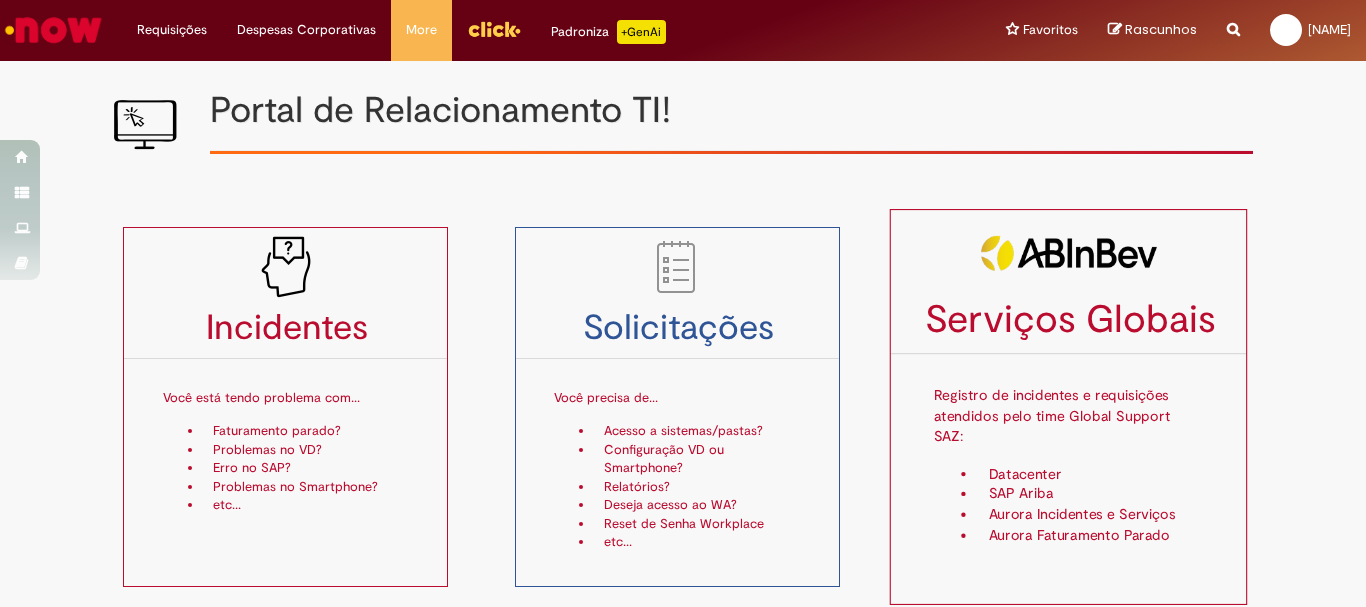 click on "Serviços Globais" at bounding box center (1069, 321) 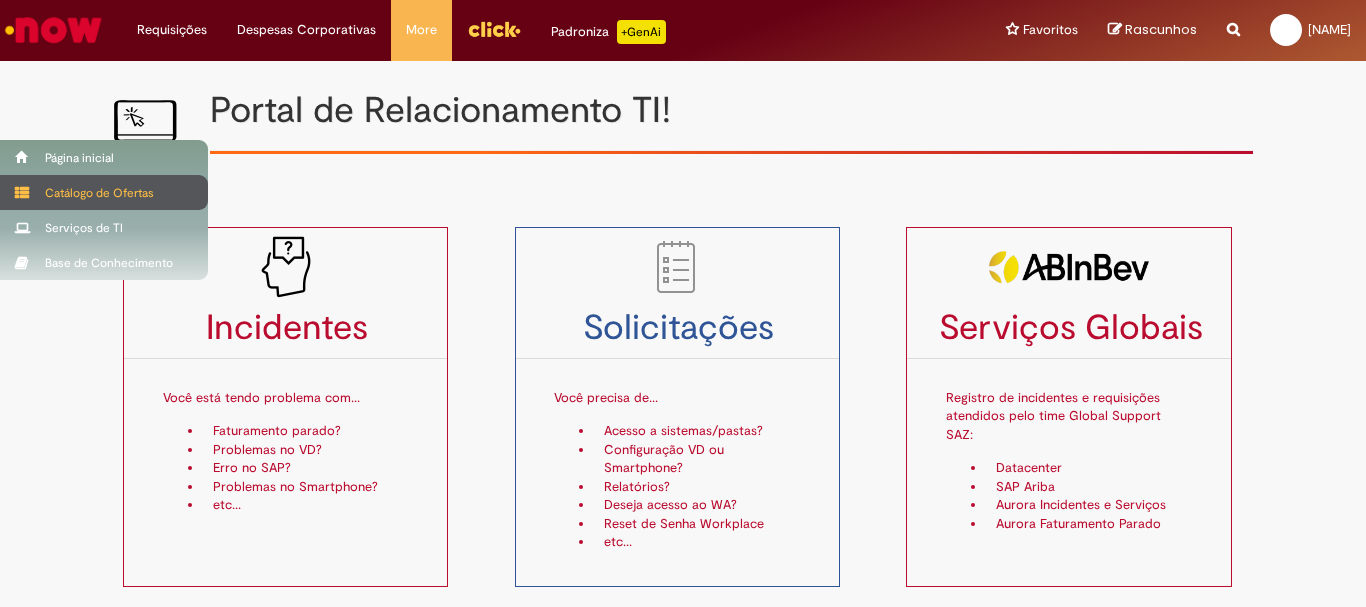 click on "Catálogo de Ofertas" at bounding box center (104, 192) 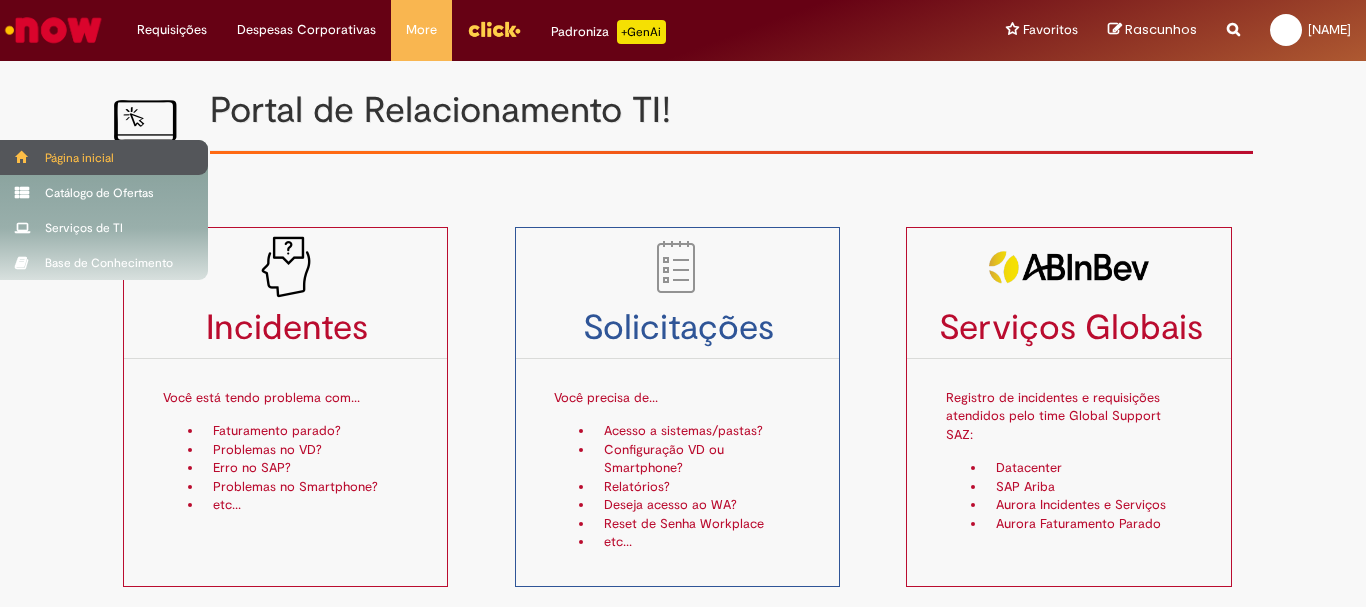 click at bounding box center (22, 157) 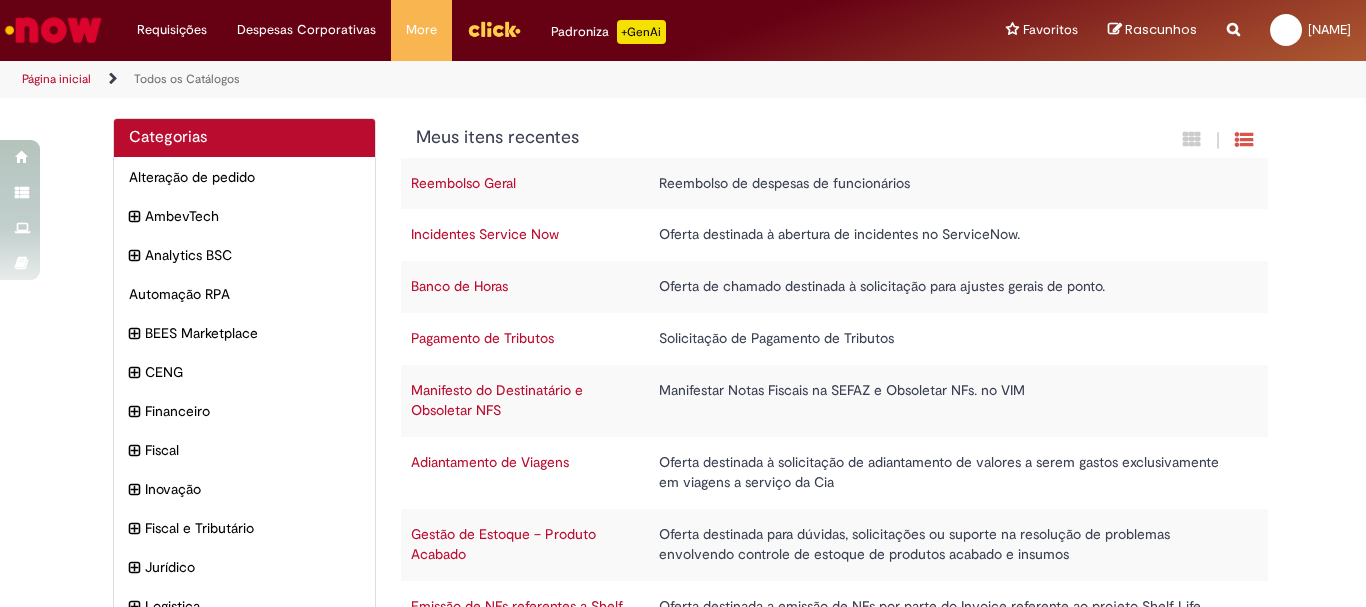 click at bounding box center [1233, 18] 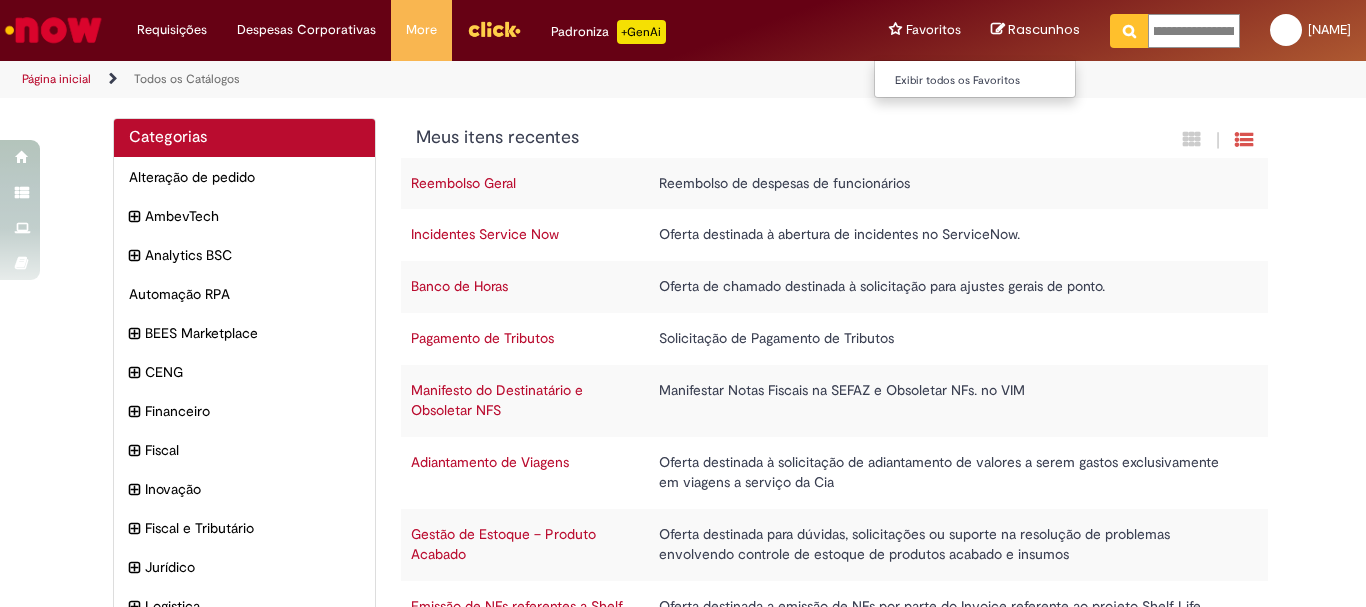 scroll, scrollTop: 0, scrollLeft: 0, axis: both 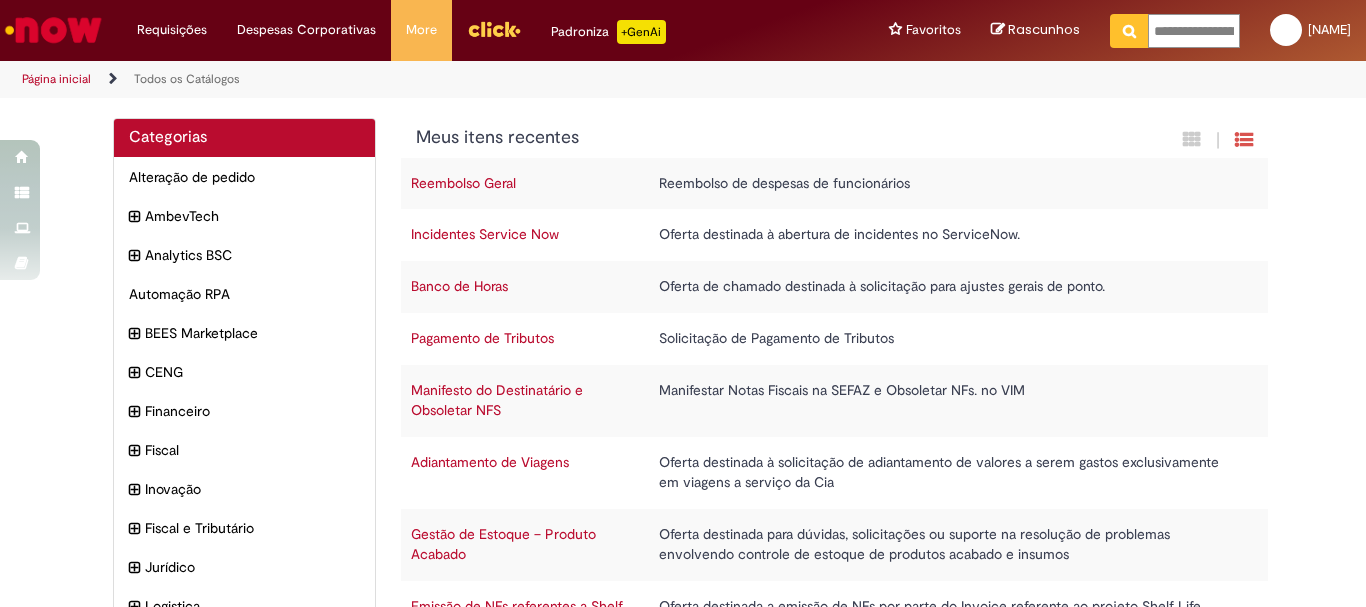 drag, startPoint x: 1093, startPoint y: 32, endPoint x: 644, endPoint y: 24, distance: 449.07126 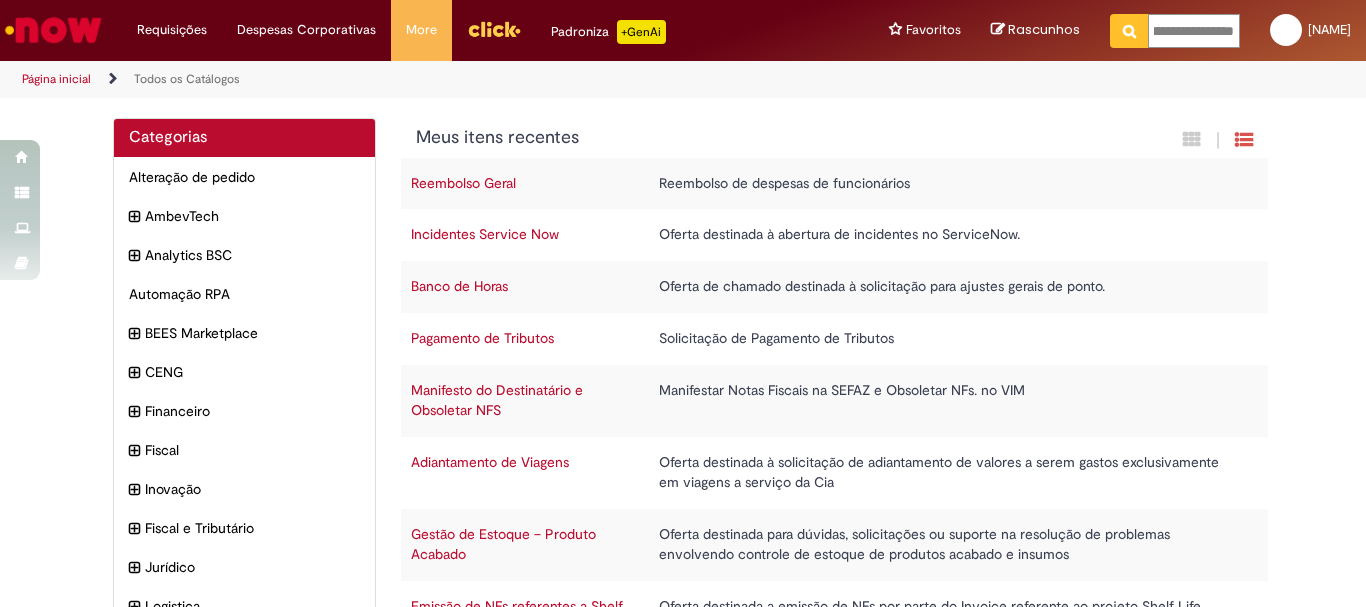 click at bounding box center [1129, 31] 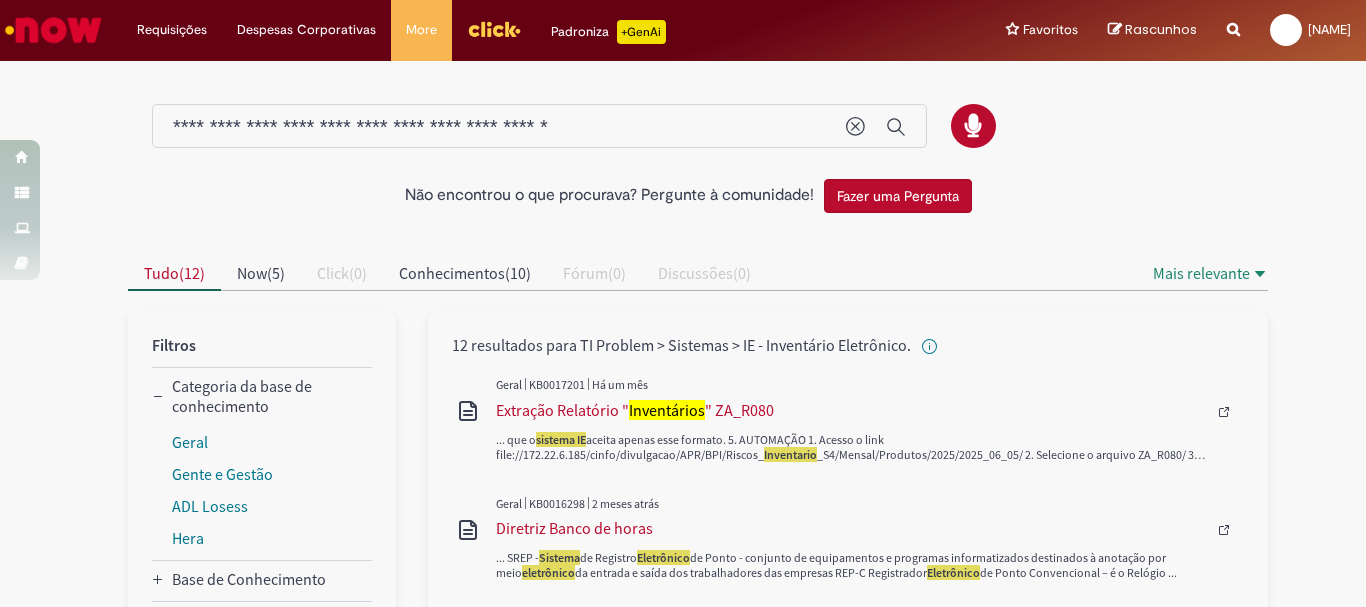 click on "Inventario" at bounding box center (790, 454) 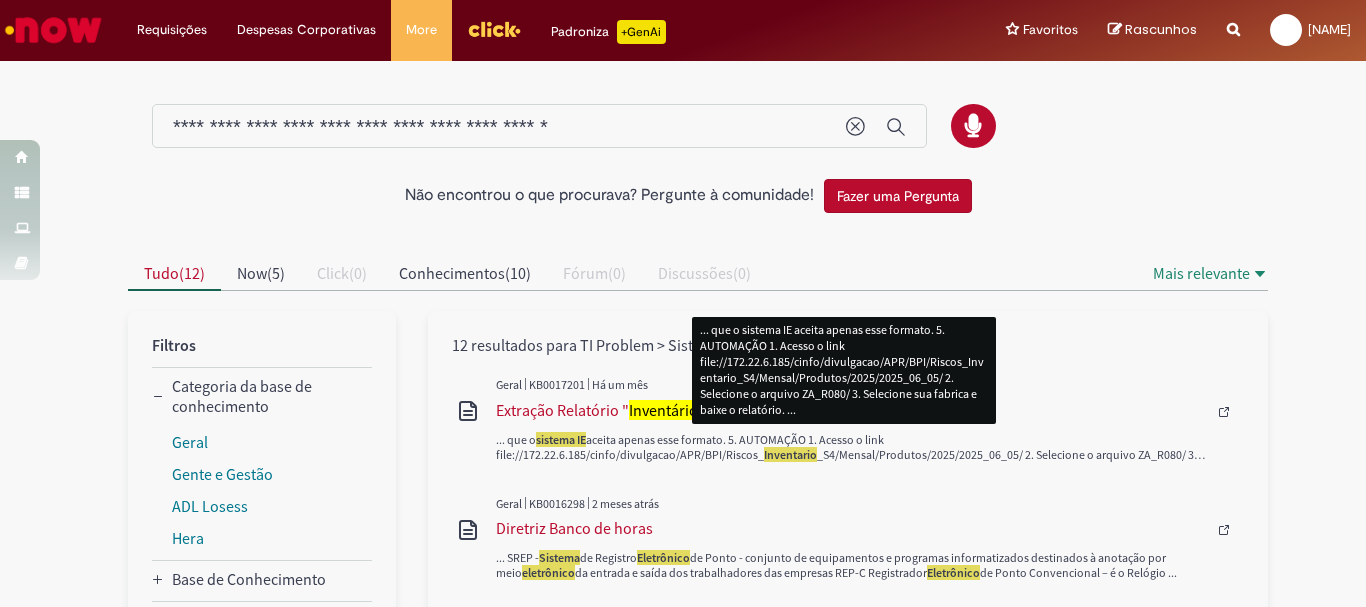click on "Inventario" at bounding box center (790, 454) 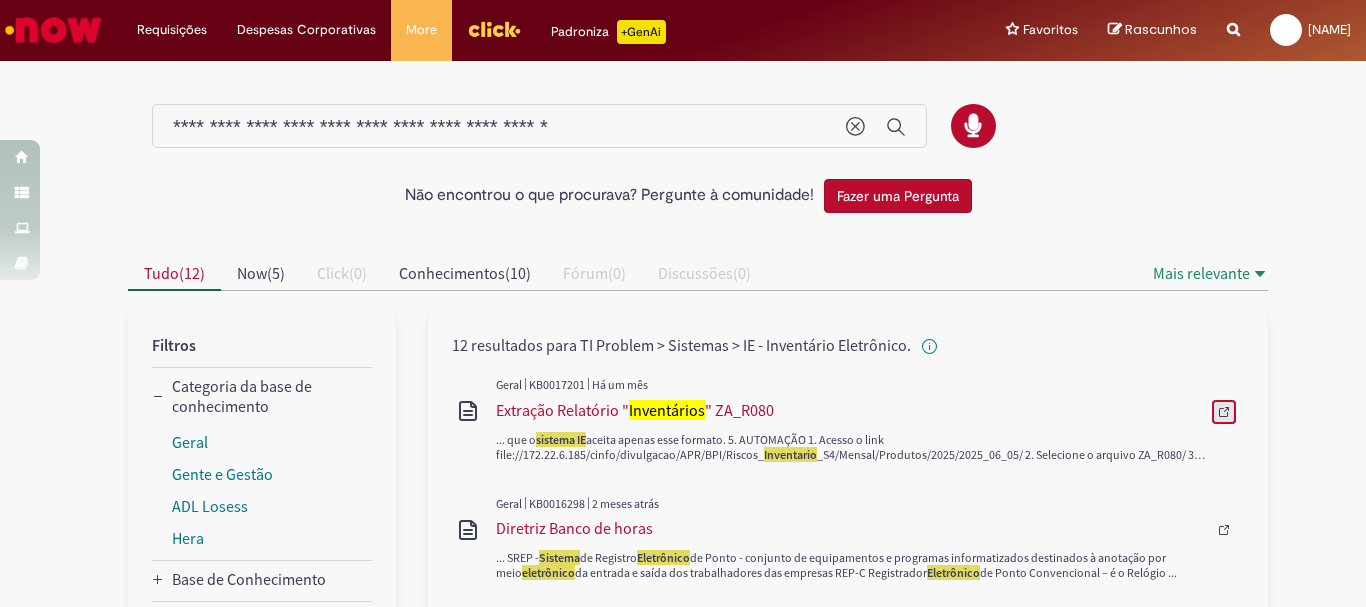 click 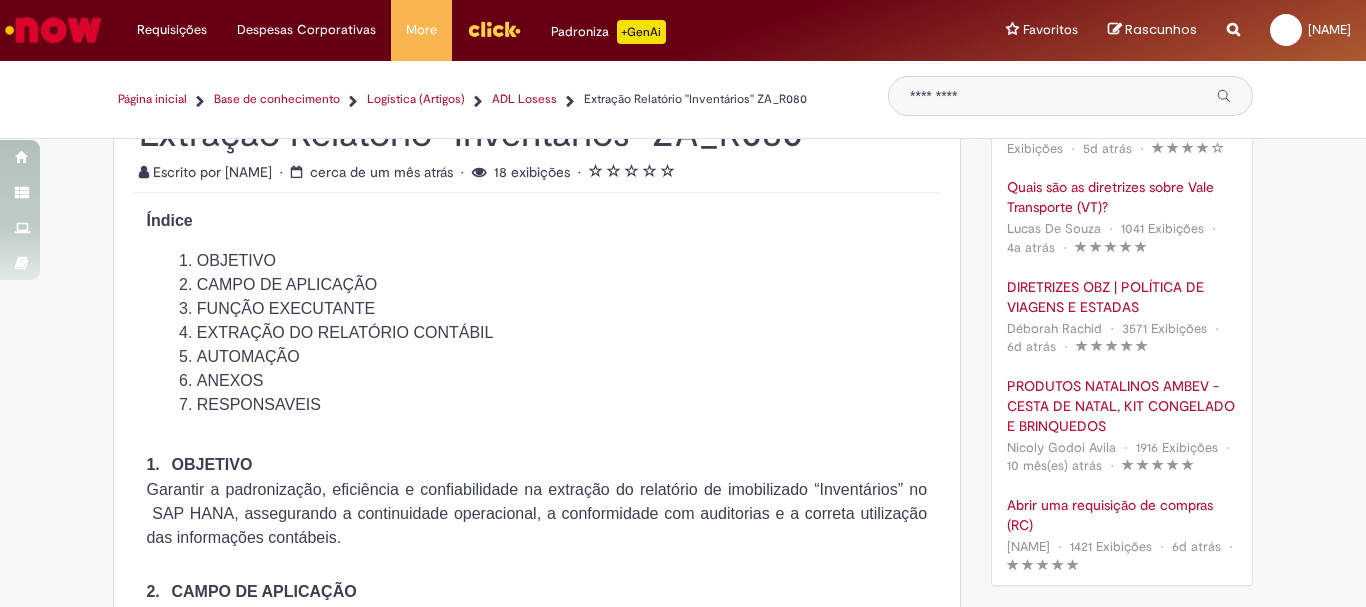 scroll, scrollTop: 0, scrollLeft: 0, axis: both 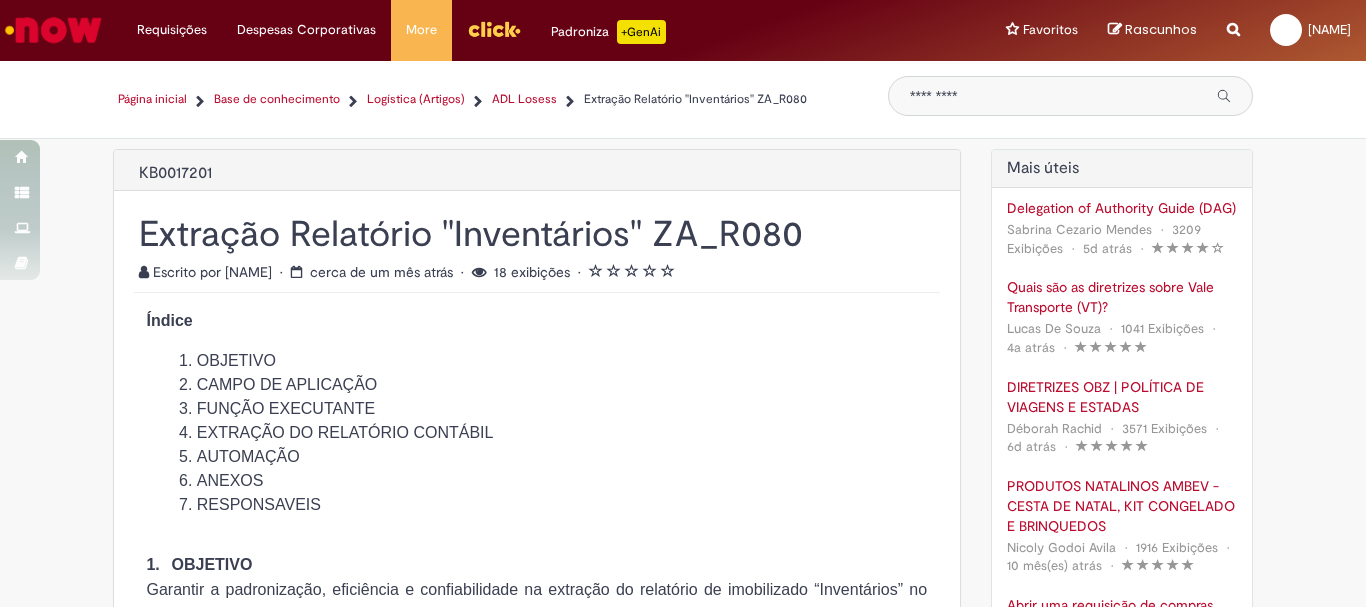 type on "**********" 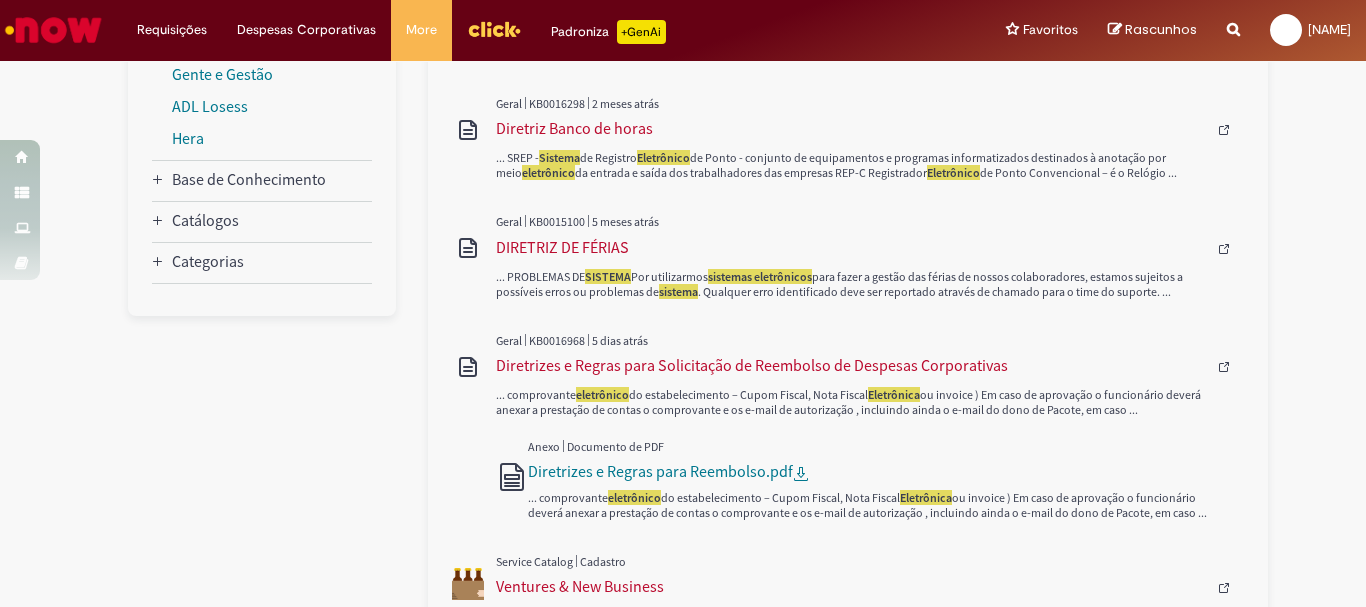 scroll, scrollTop: 0, scrollLeft: 0, axis: both 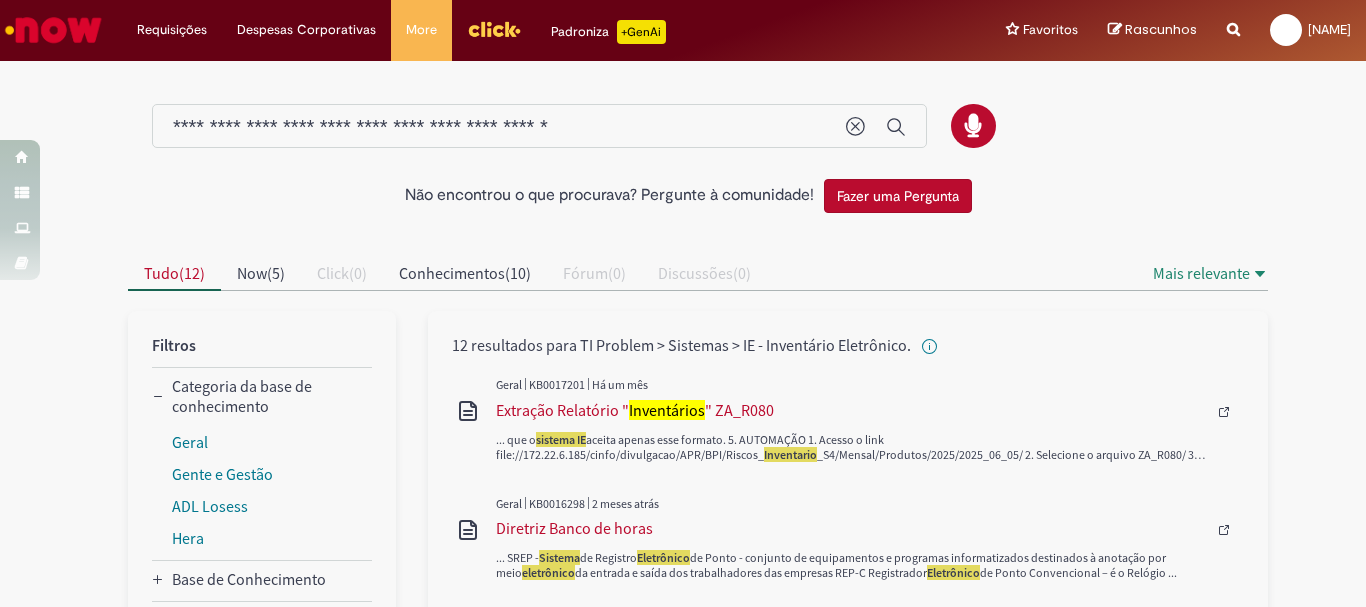 click on "**********" at bounding box center (499, 127) 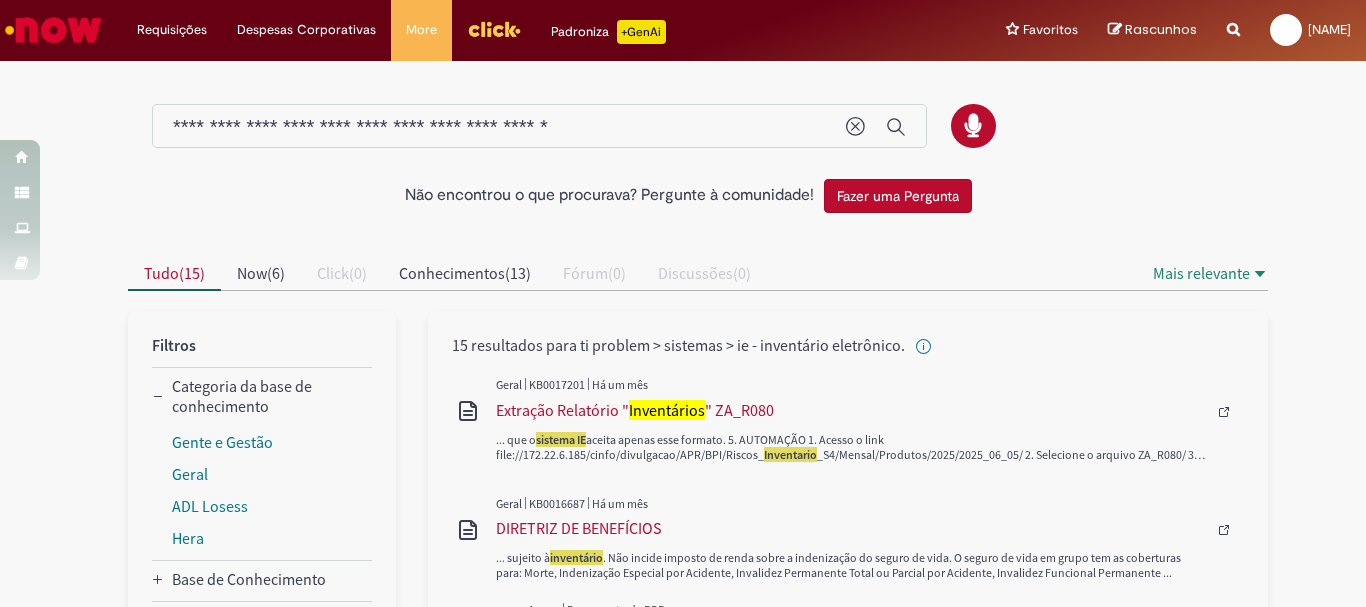drag, startPoint x: 611, startPoint y: 124, endPoint x: 0, endPoint y: 104, distance: 611.3273 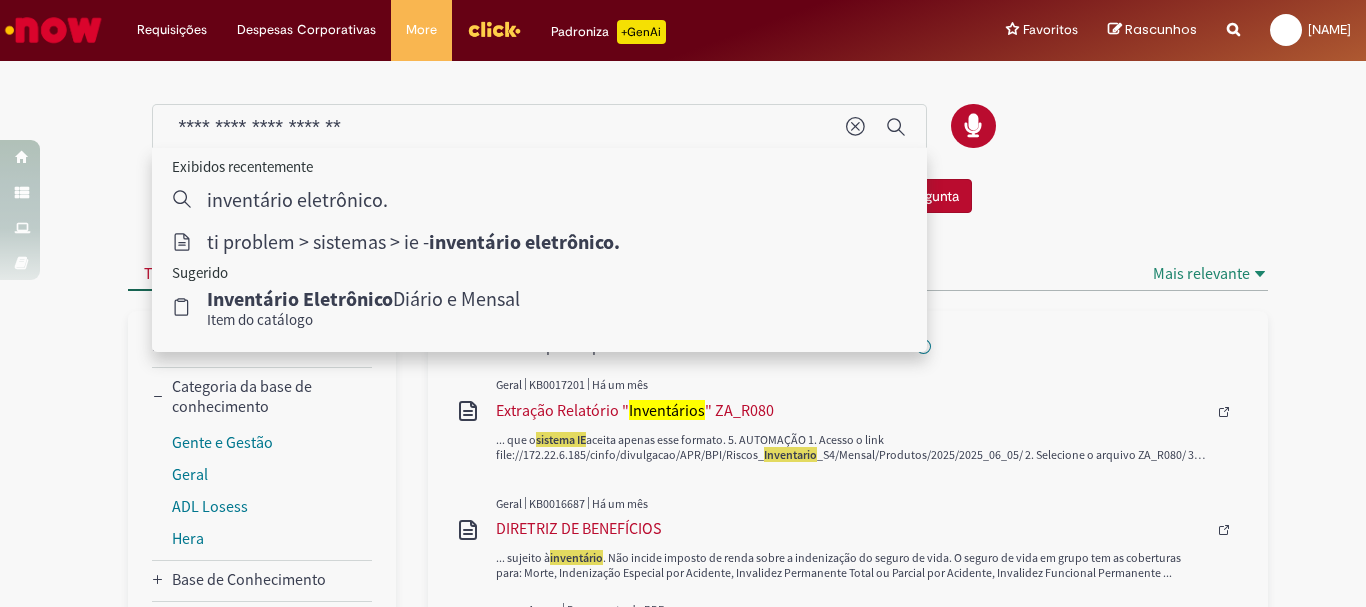 type on "**********" 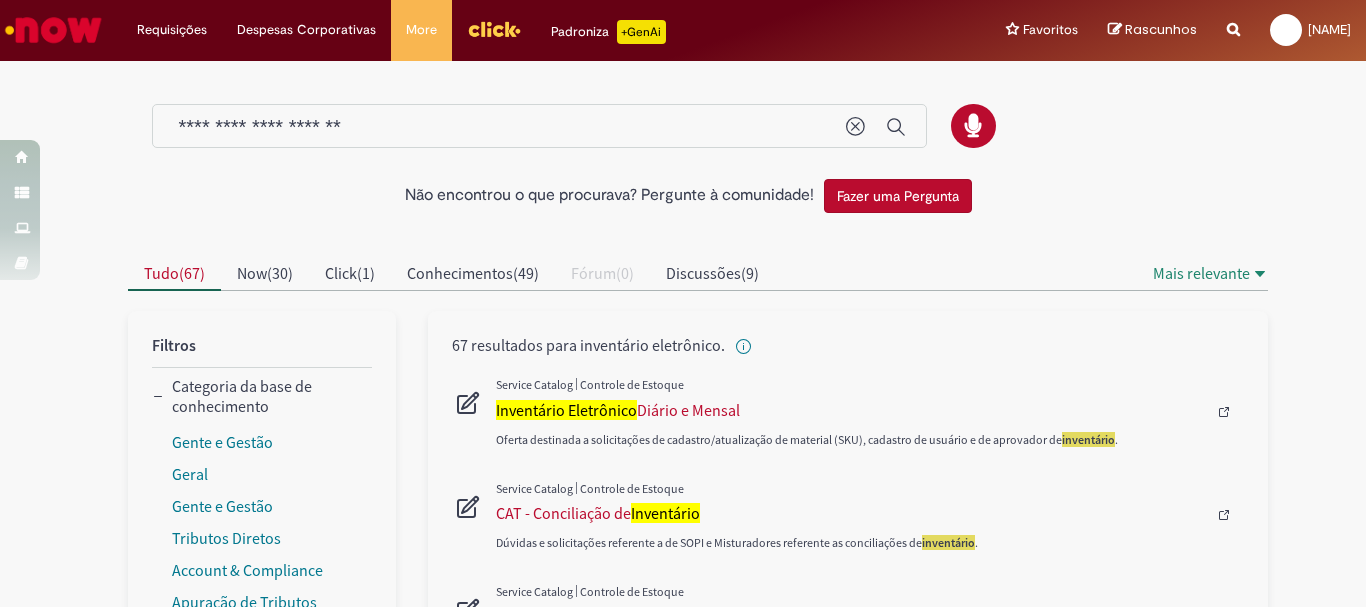 click at bounding box center (870, 412) 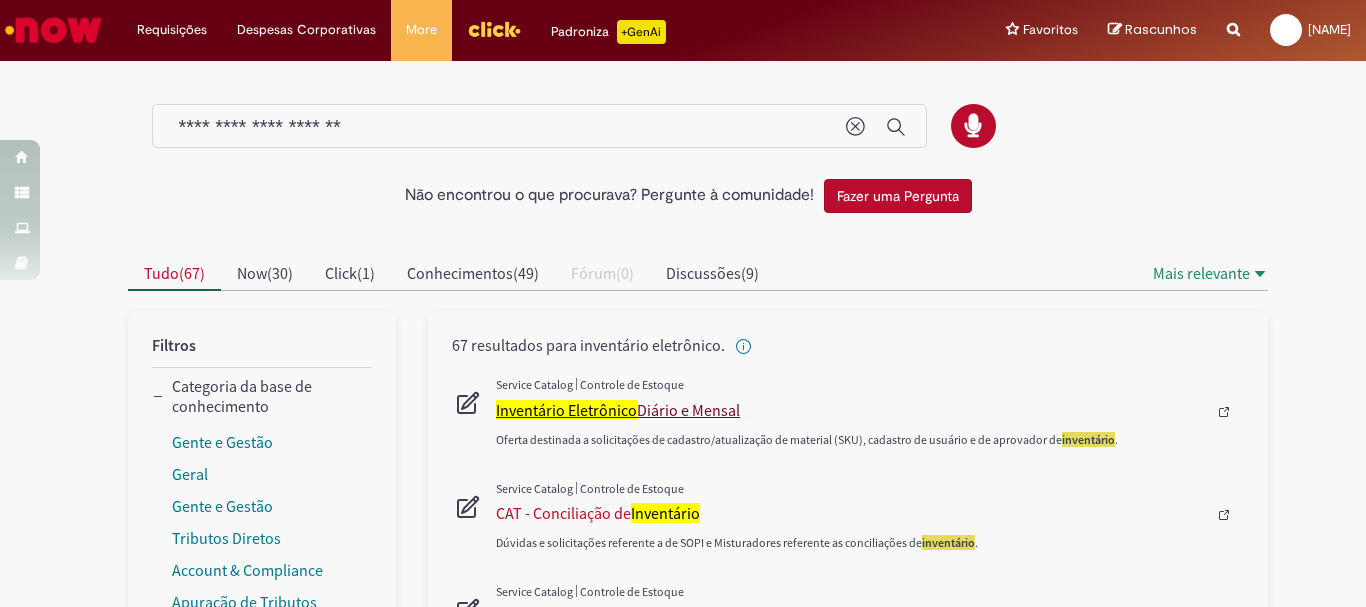 click on "Inventário Eletrônico" at bounding box center [566, 410] 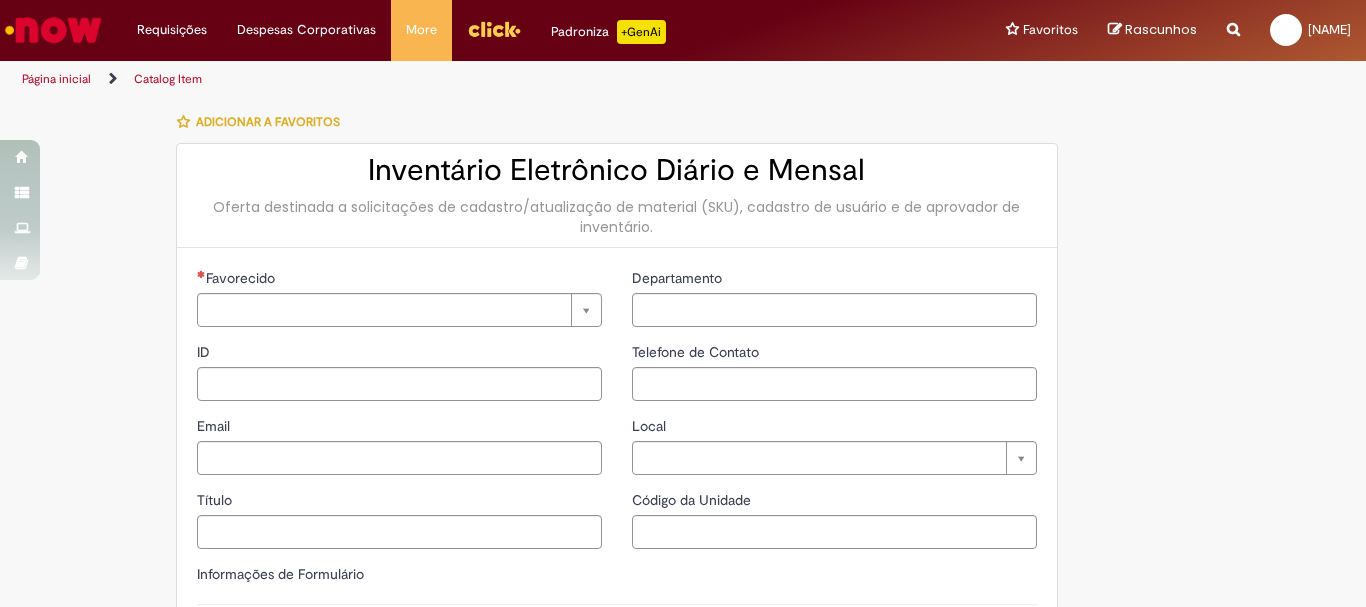type on "********" 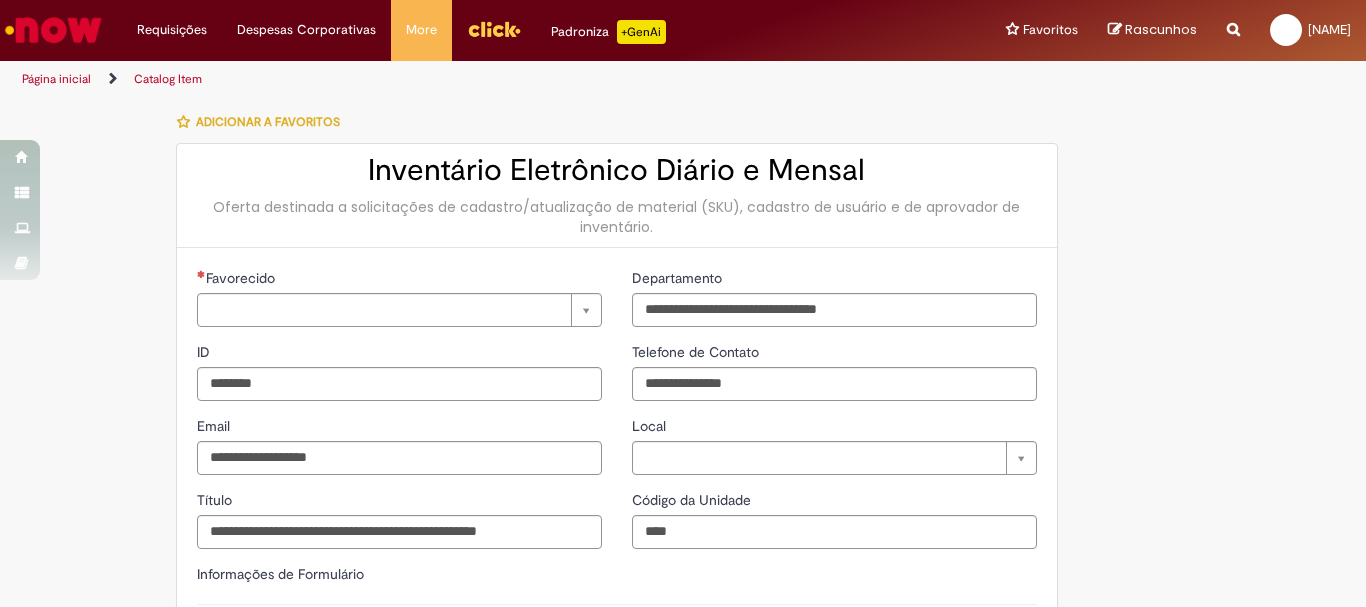 type on "**********" 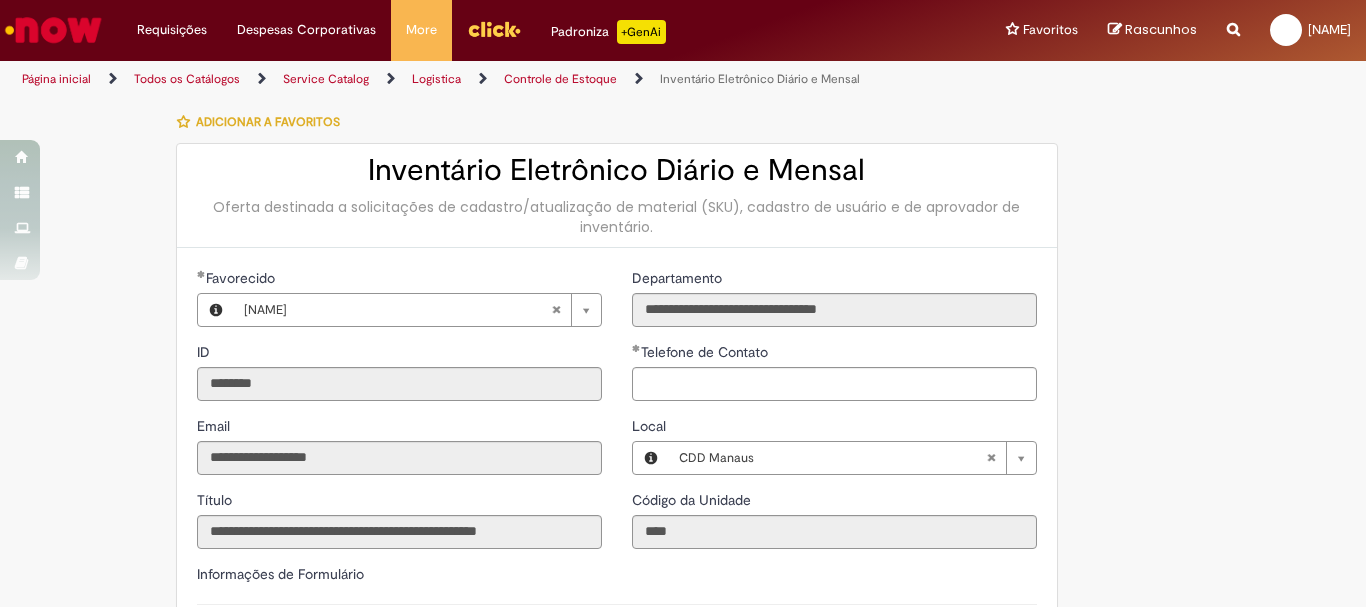 type on "**********" 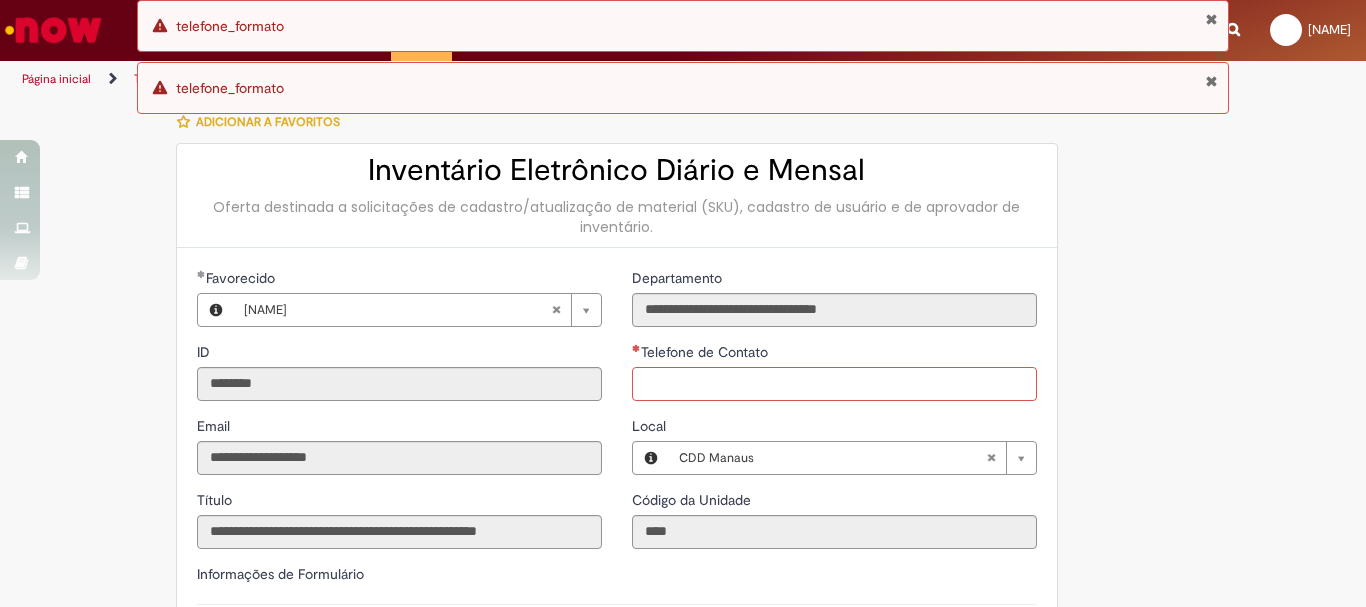 click on "Telefone de Contato" at bounding box center (834, 384) 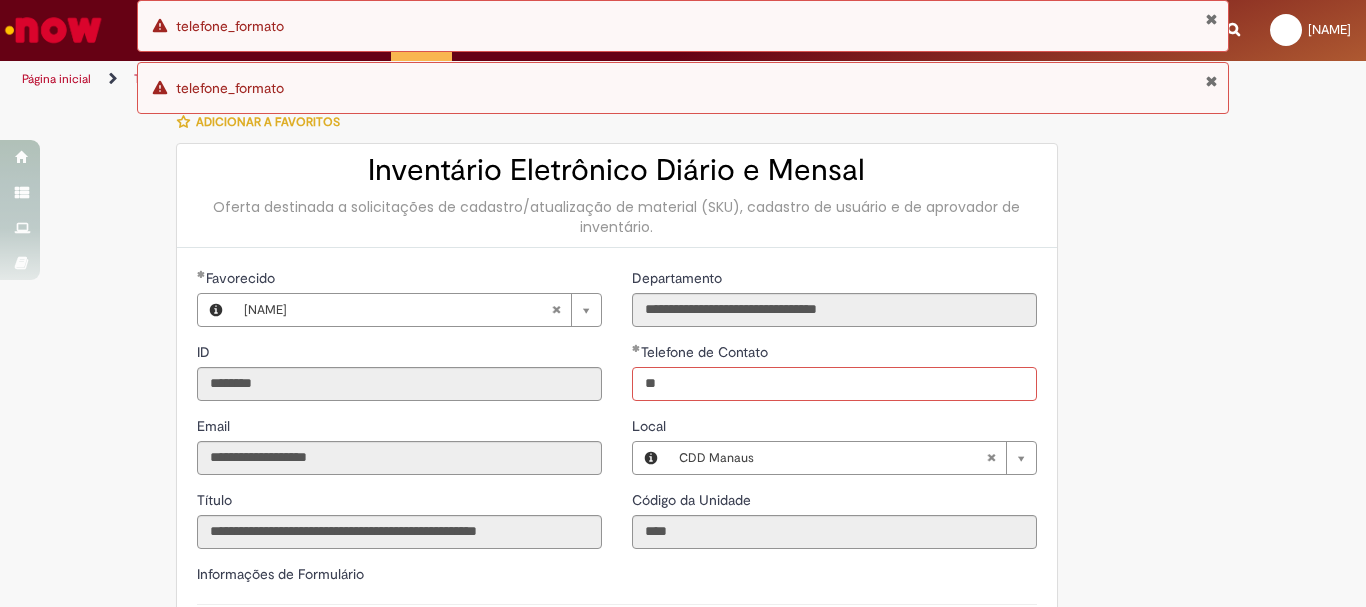 type on "*" 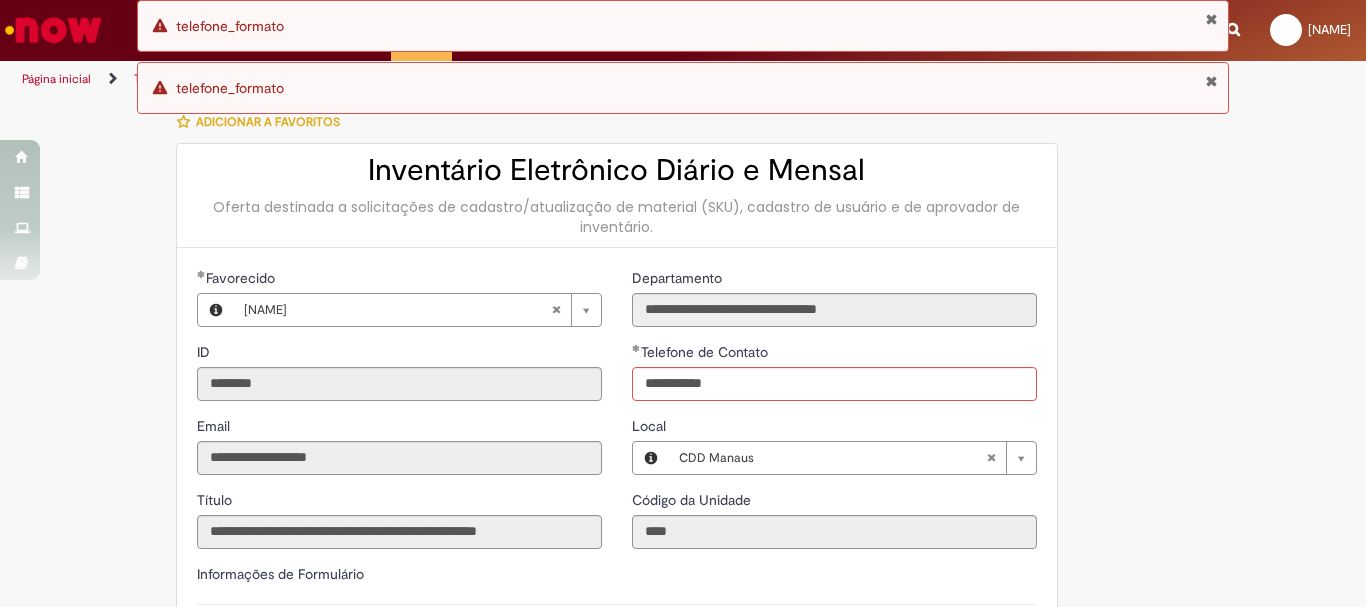 type on "**********" 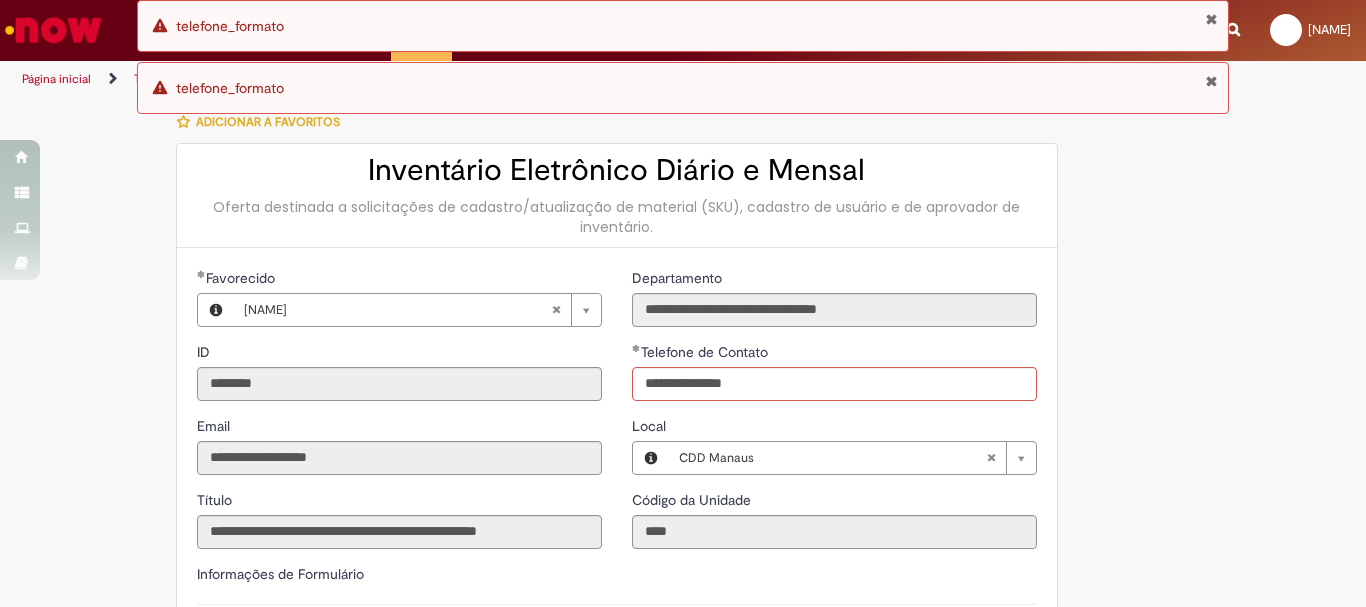 type 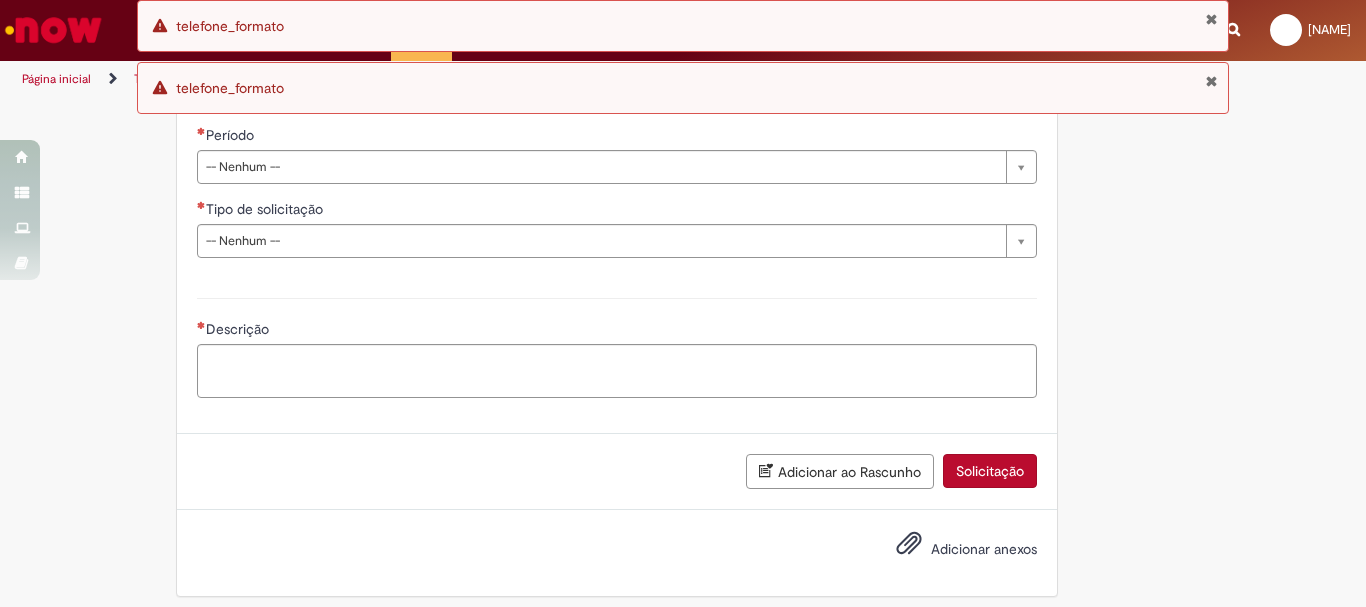 scroll, scrollTop: 300, scrollLeft: 0, axis: vertical 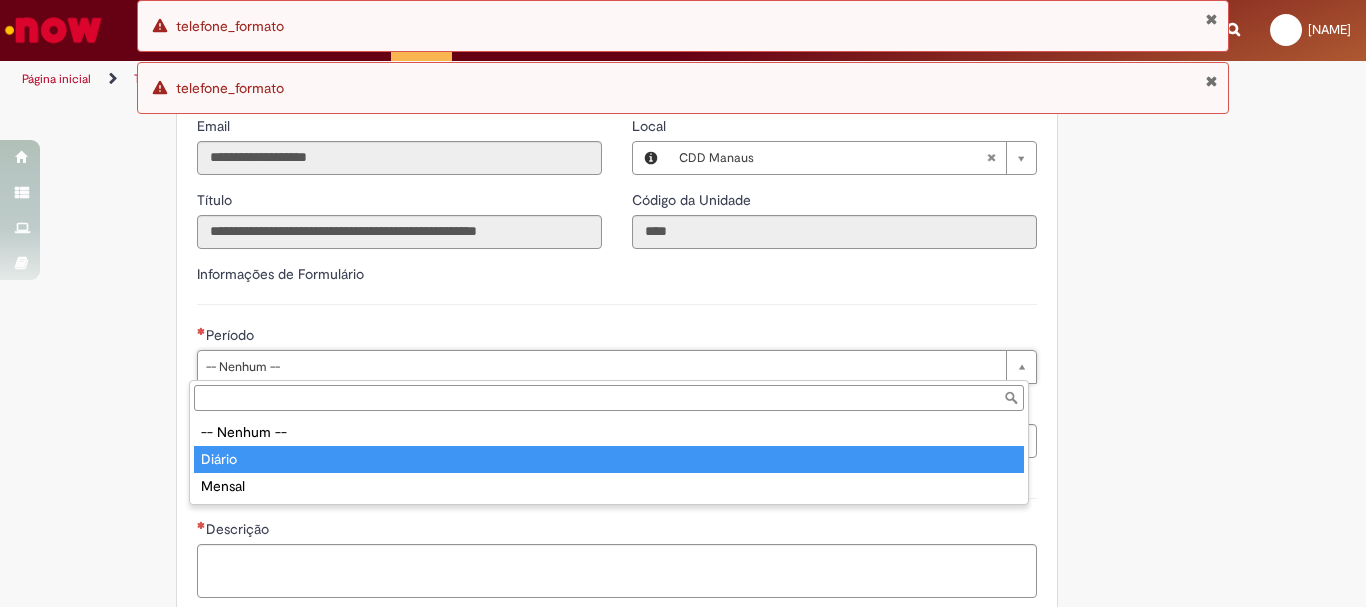 type on "******" 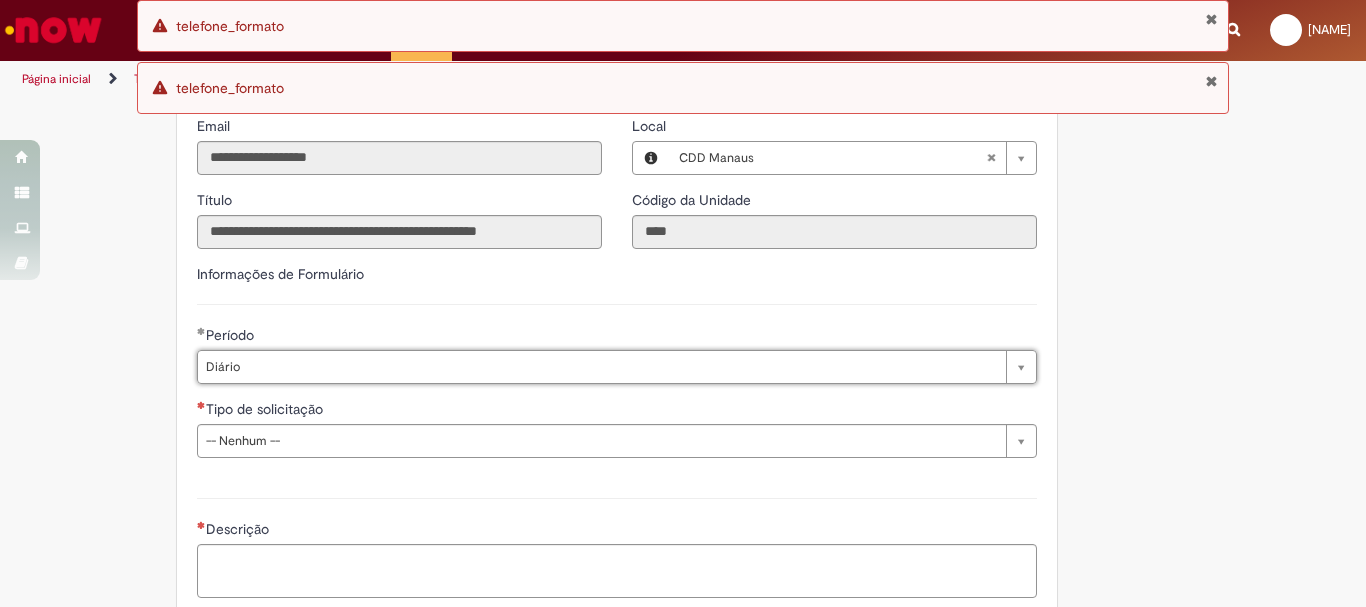 scroll, scrollTop: 500, scrollLeft: 0, axis: vertical 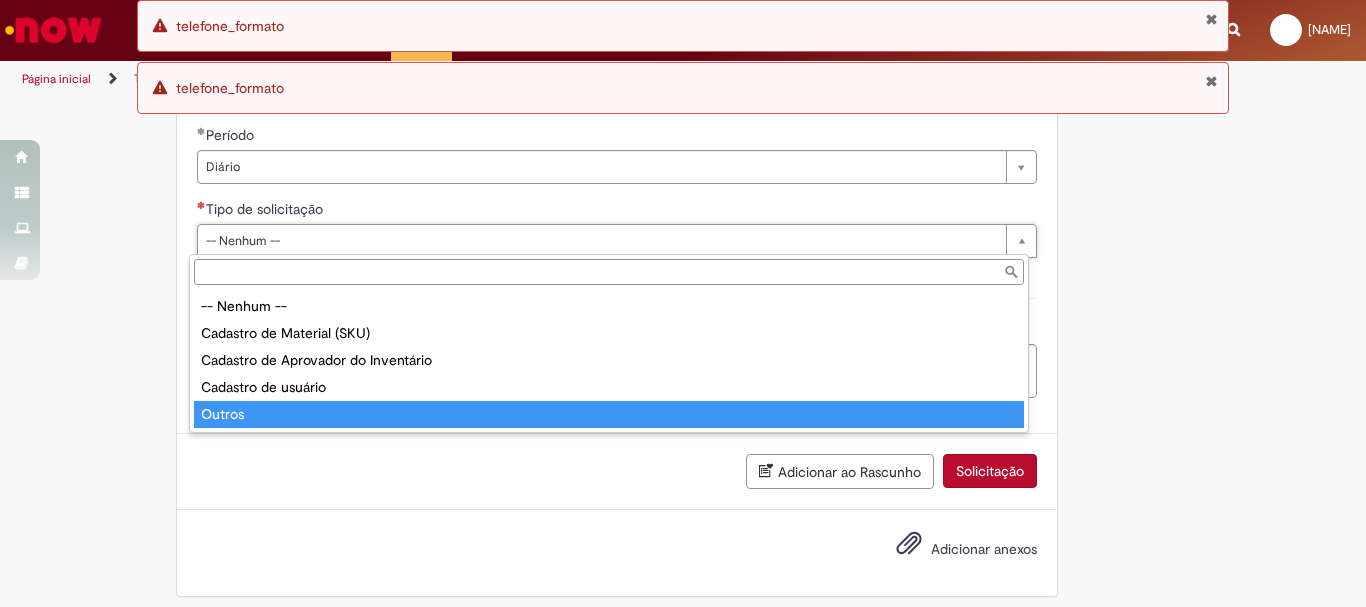 type on "******" 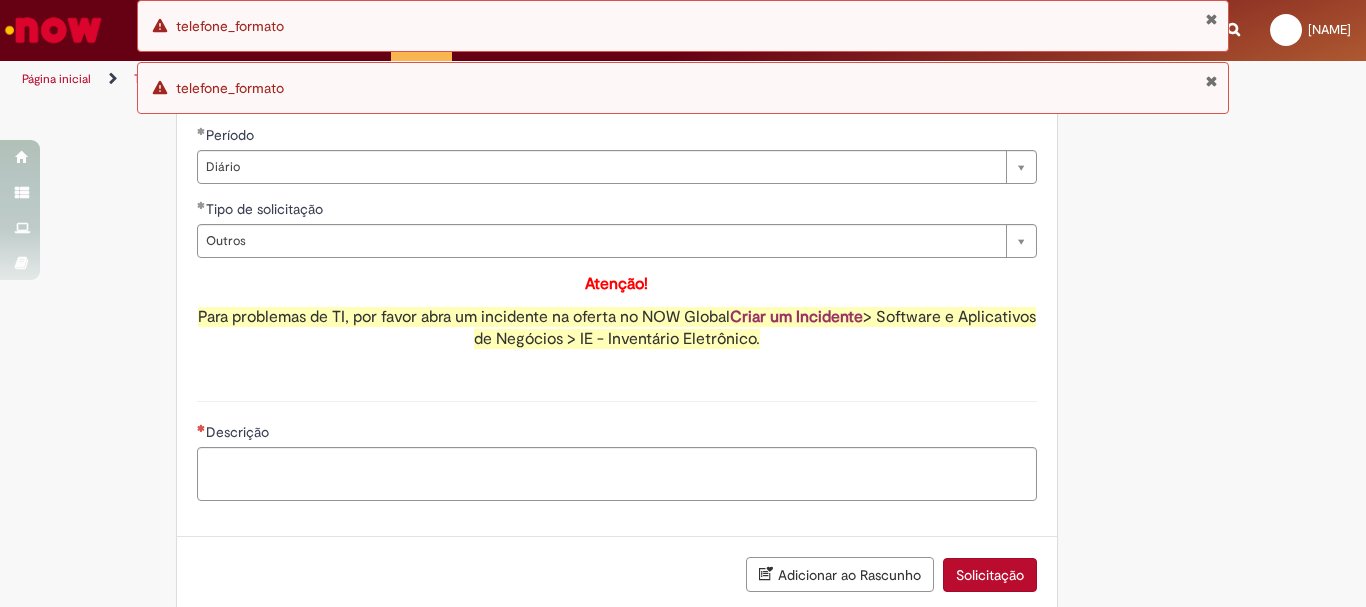 click on "Criar um Incidente" at bounding box center [796, 317] 